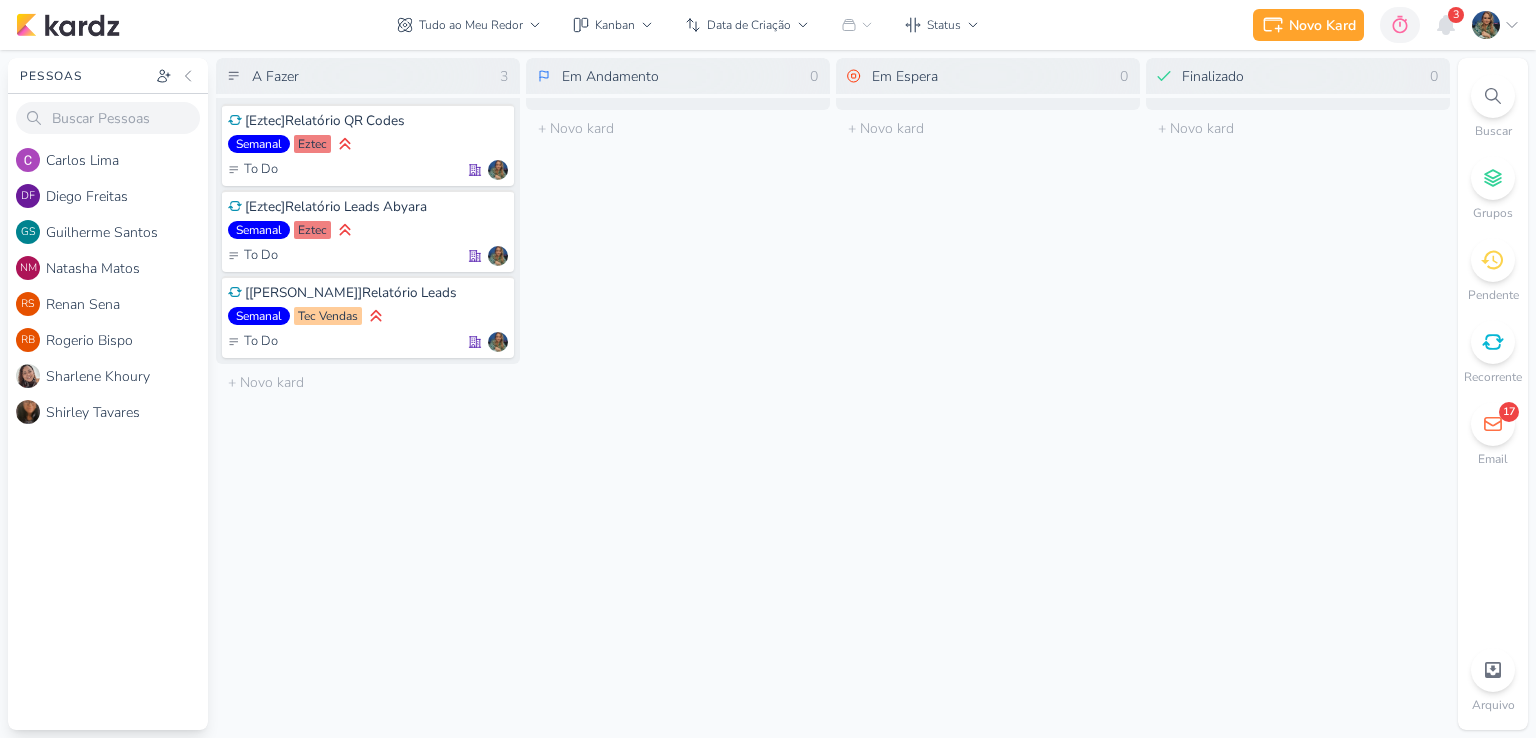 scroll, scrollTop: 0, scrollLeft: 0, axis: both 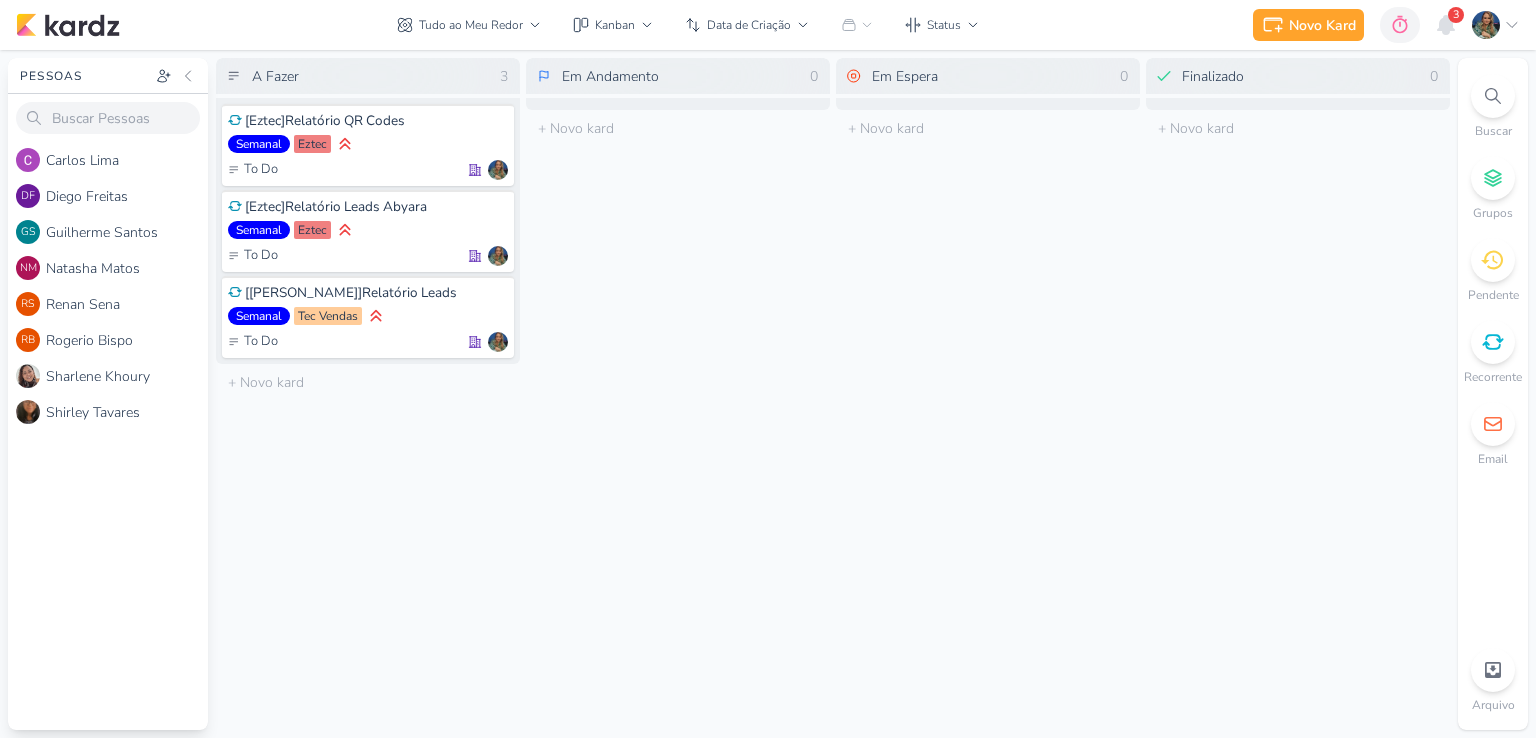 click 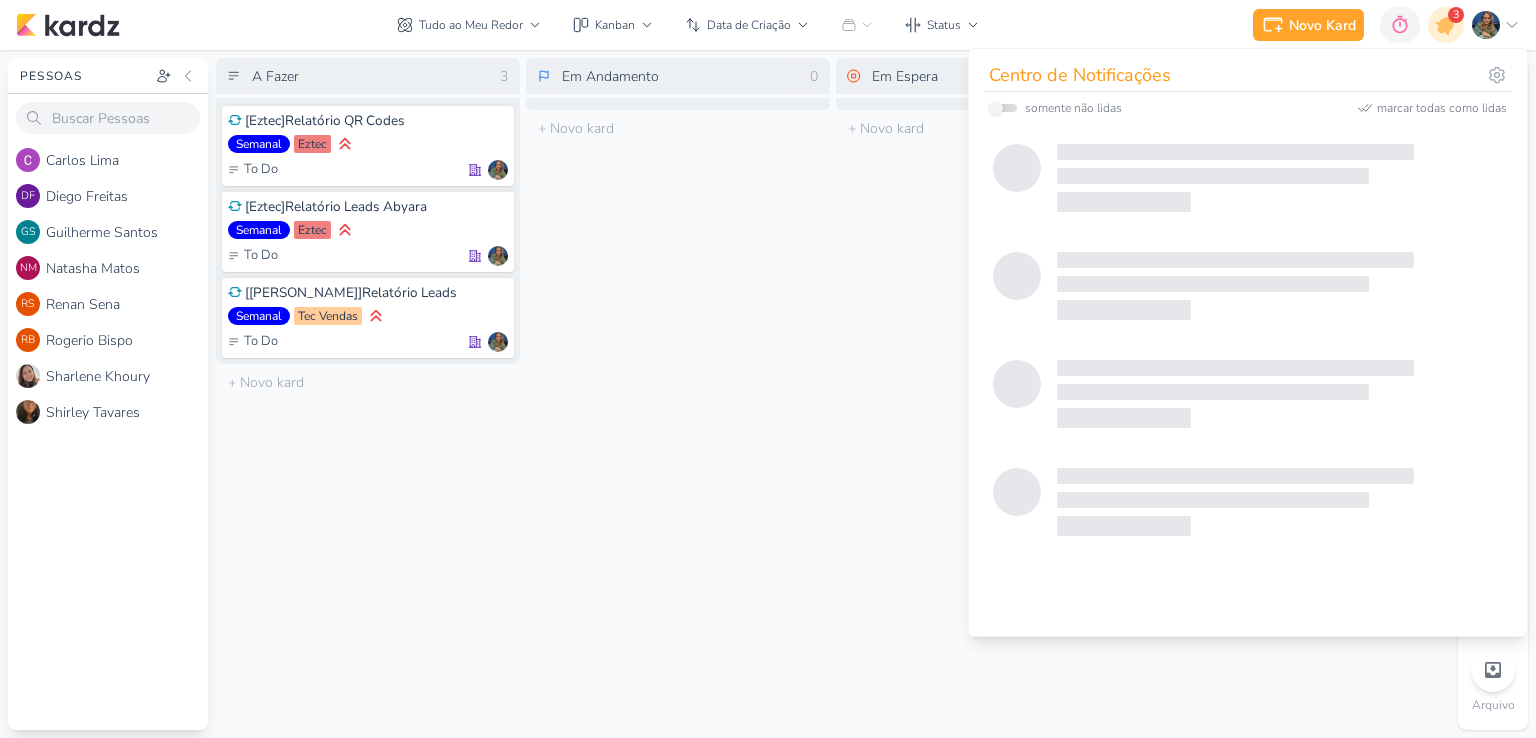 scroll, scrollTop: 0, scrollLeft: 0, axis: both 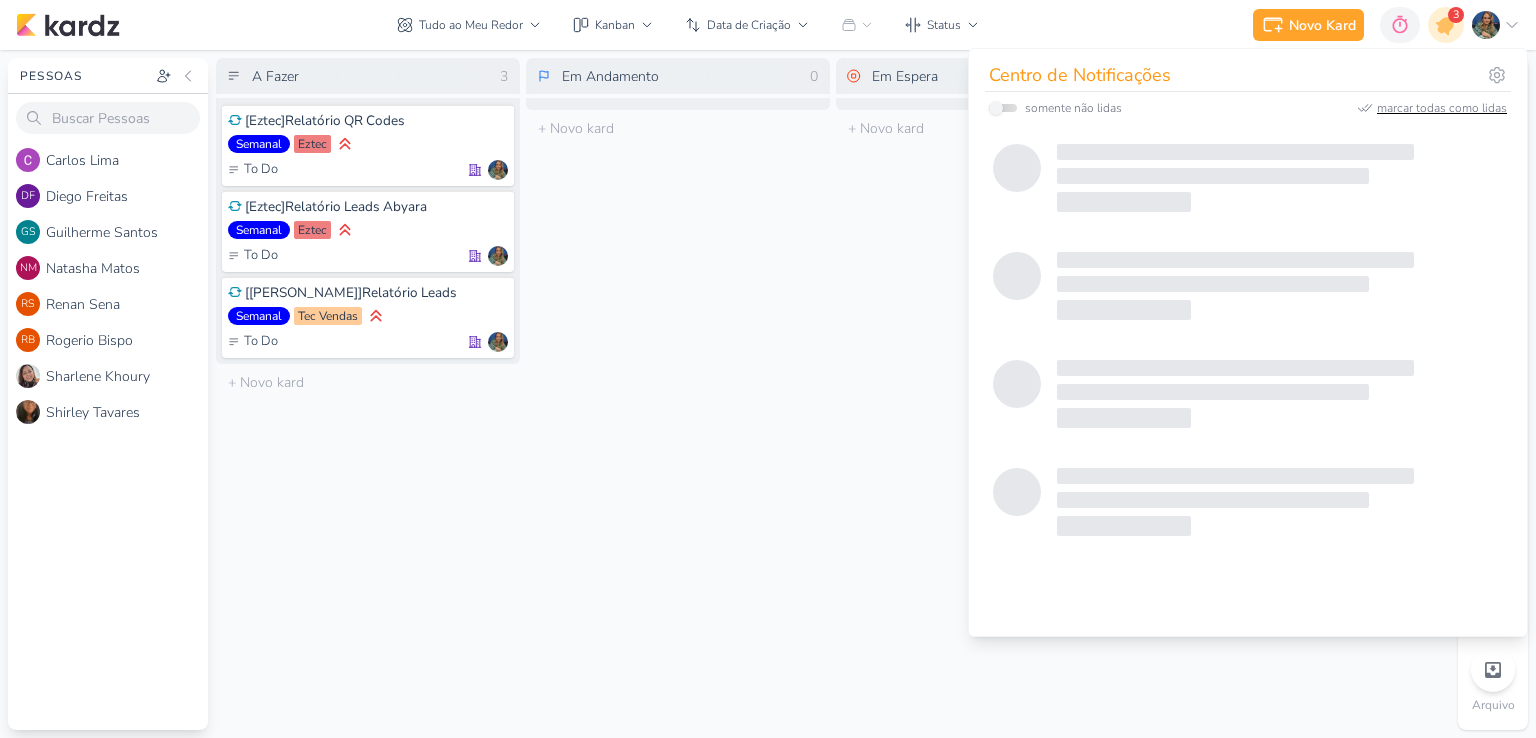 click on "marcar todas como lidas" at bounding box center [1442, 108] 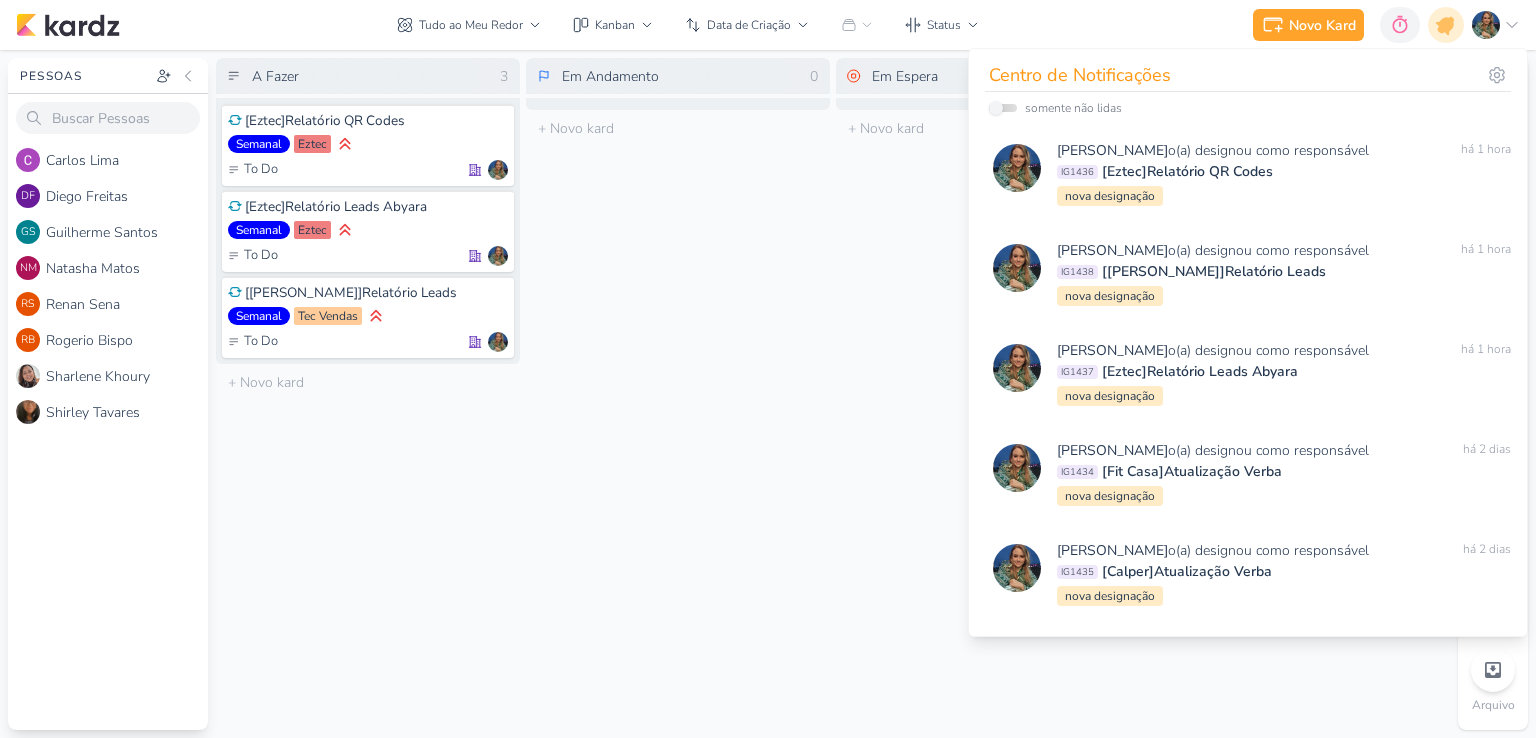 click on "Em Andamento
0
O título do kard deve ter menos que 100 caracteres" at bounding box center [678, 394] 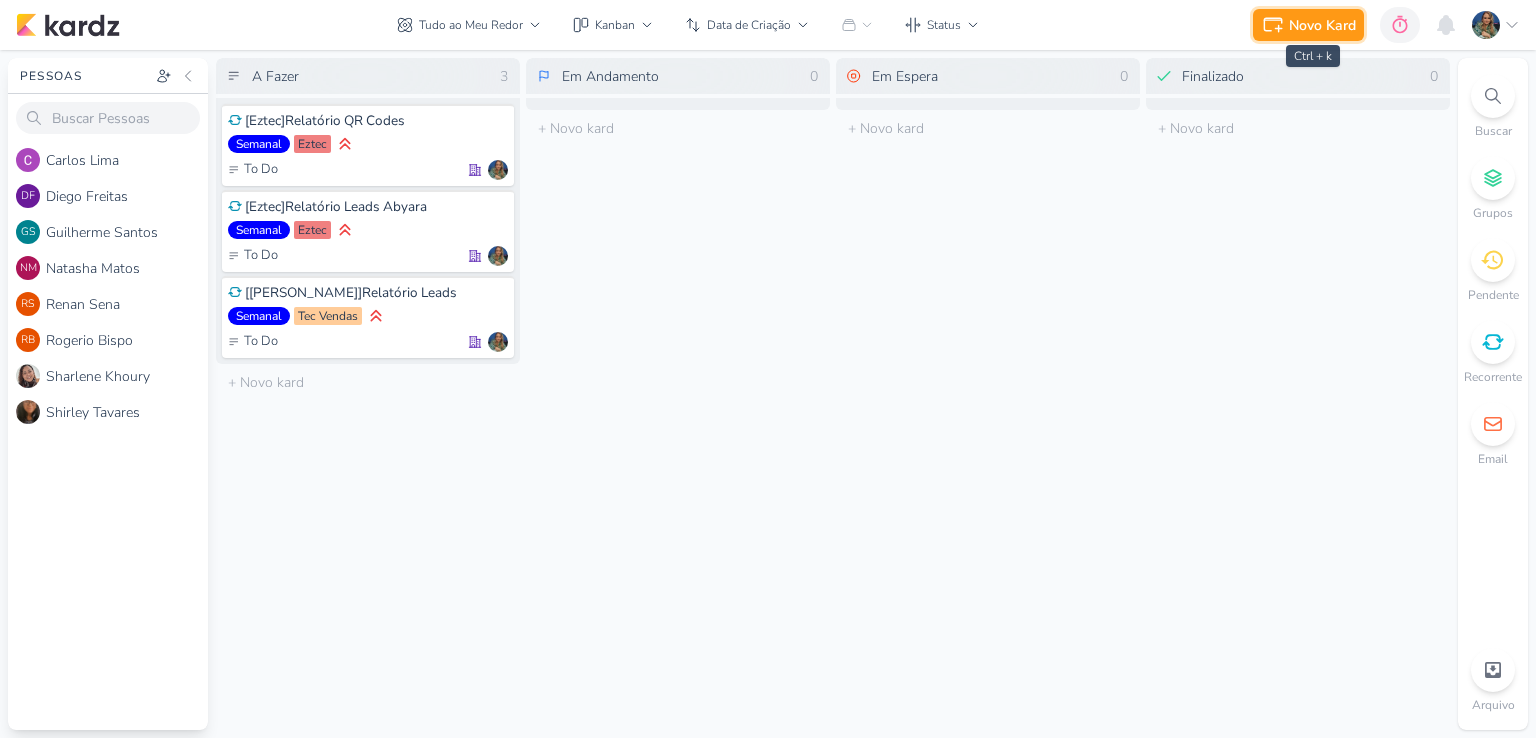 click on "Novo Kard" at bounding box center (1322, 25) 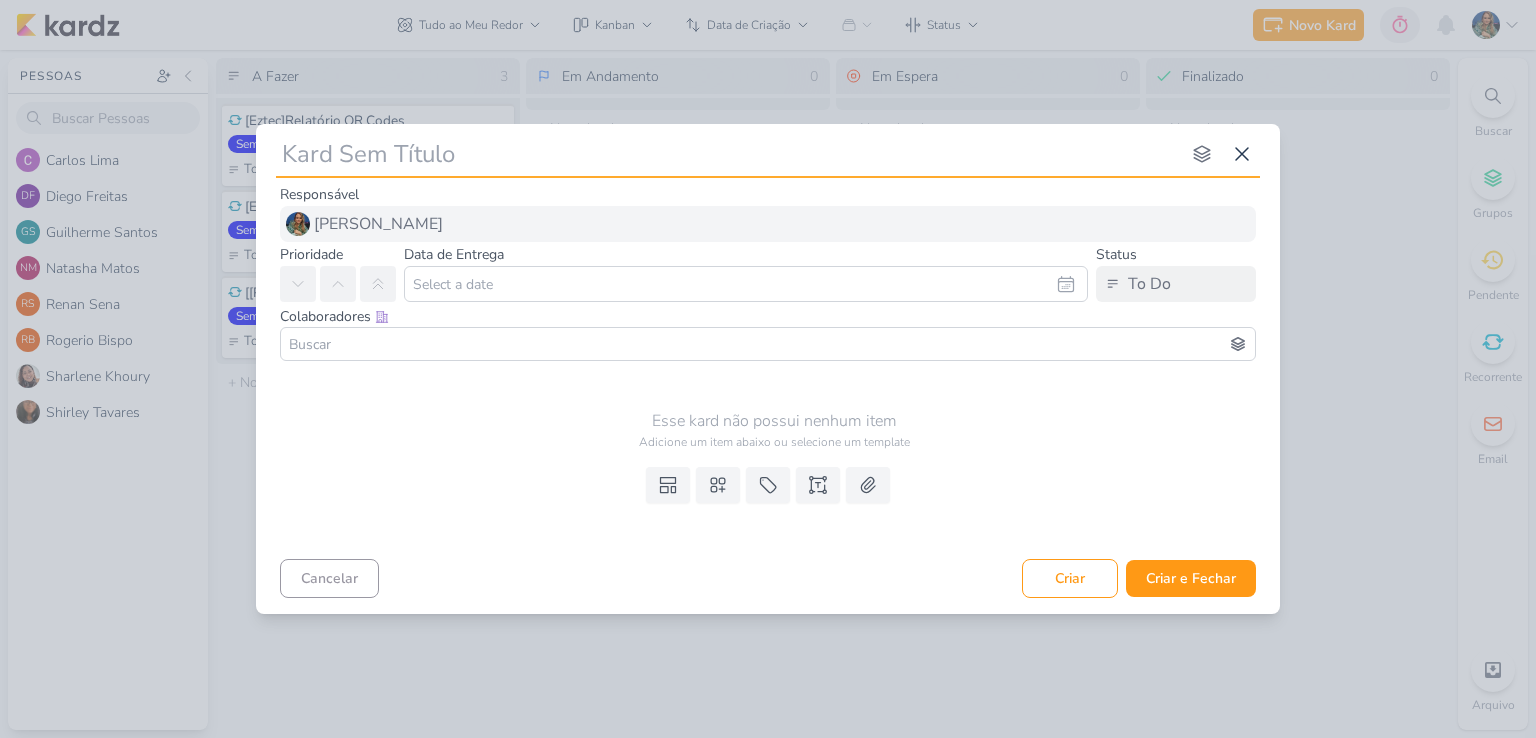 type on "[" 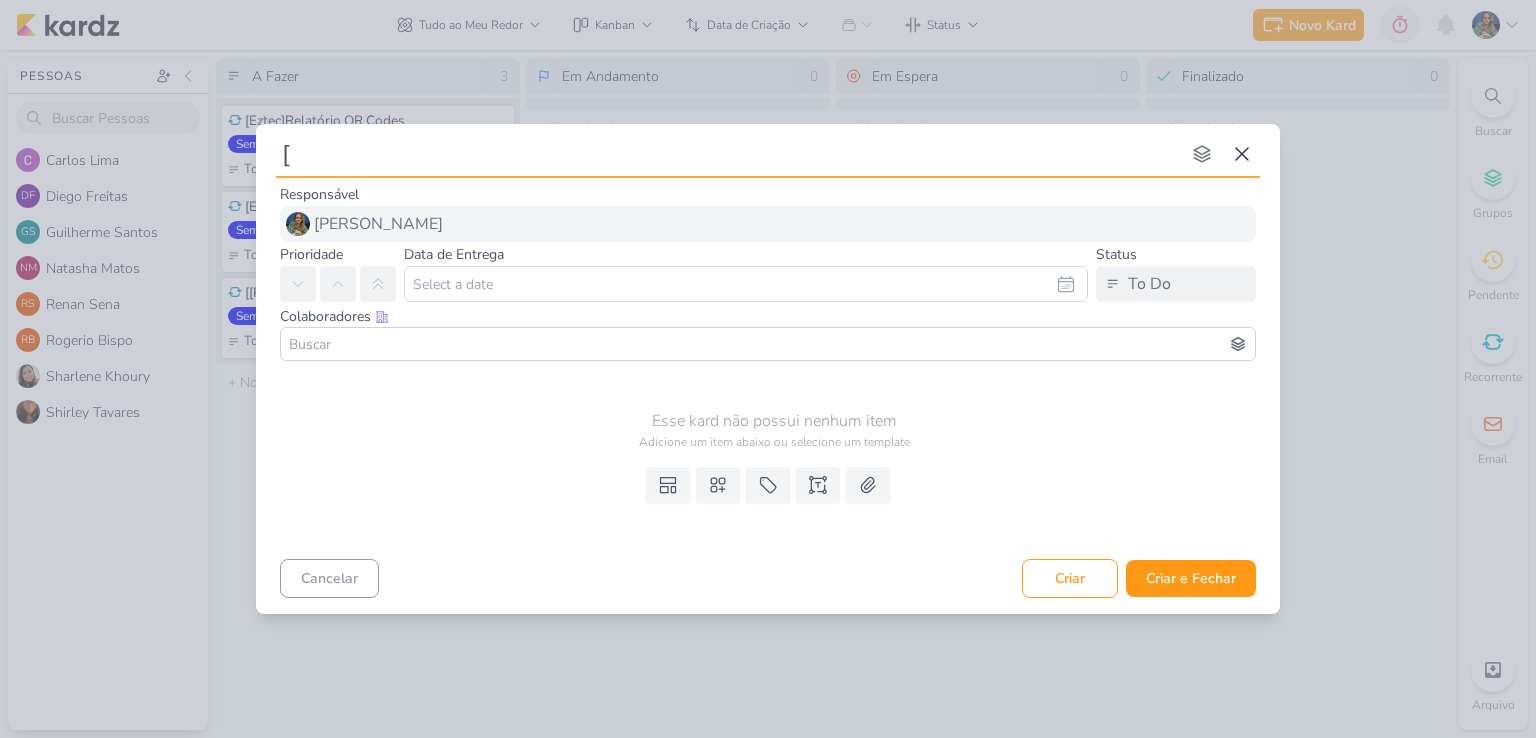 type 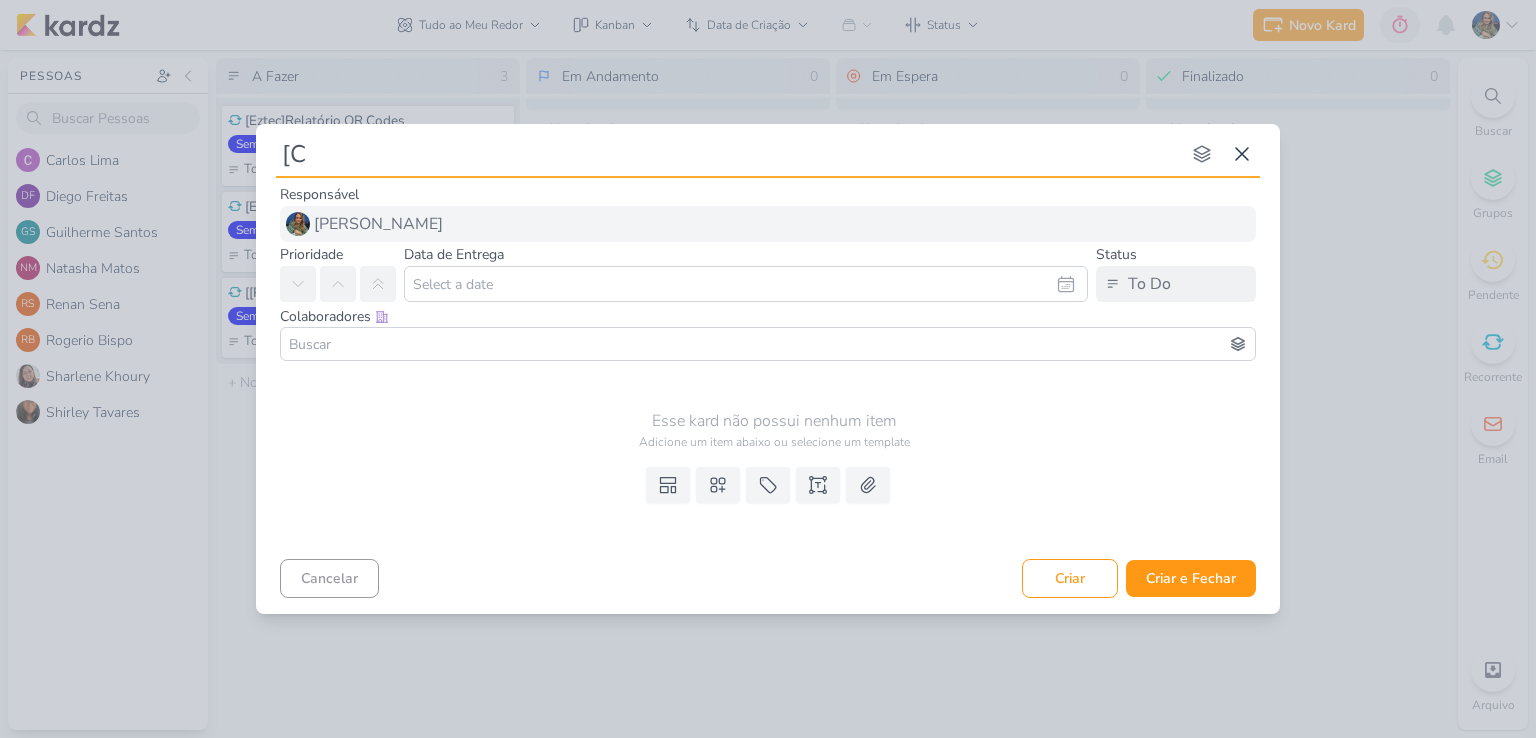 type 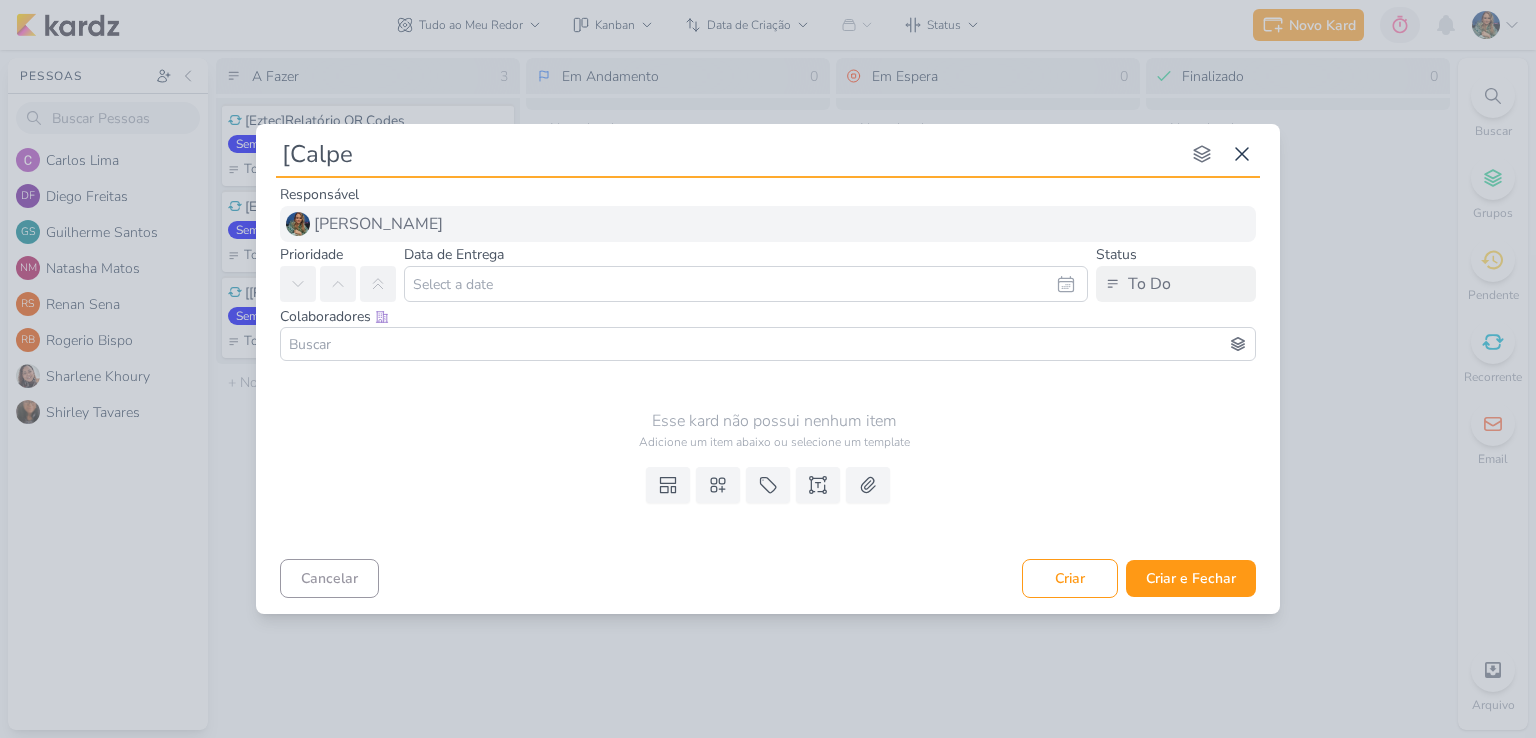 type on "[Calper" 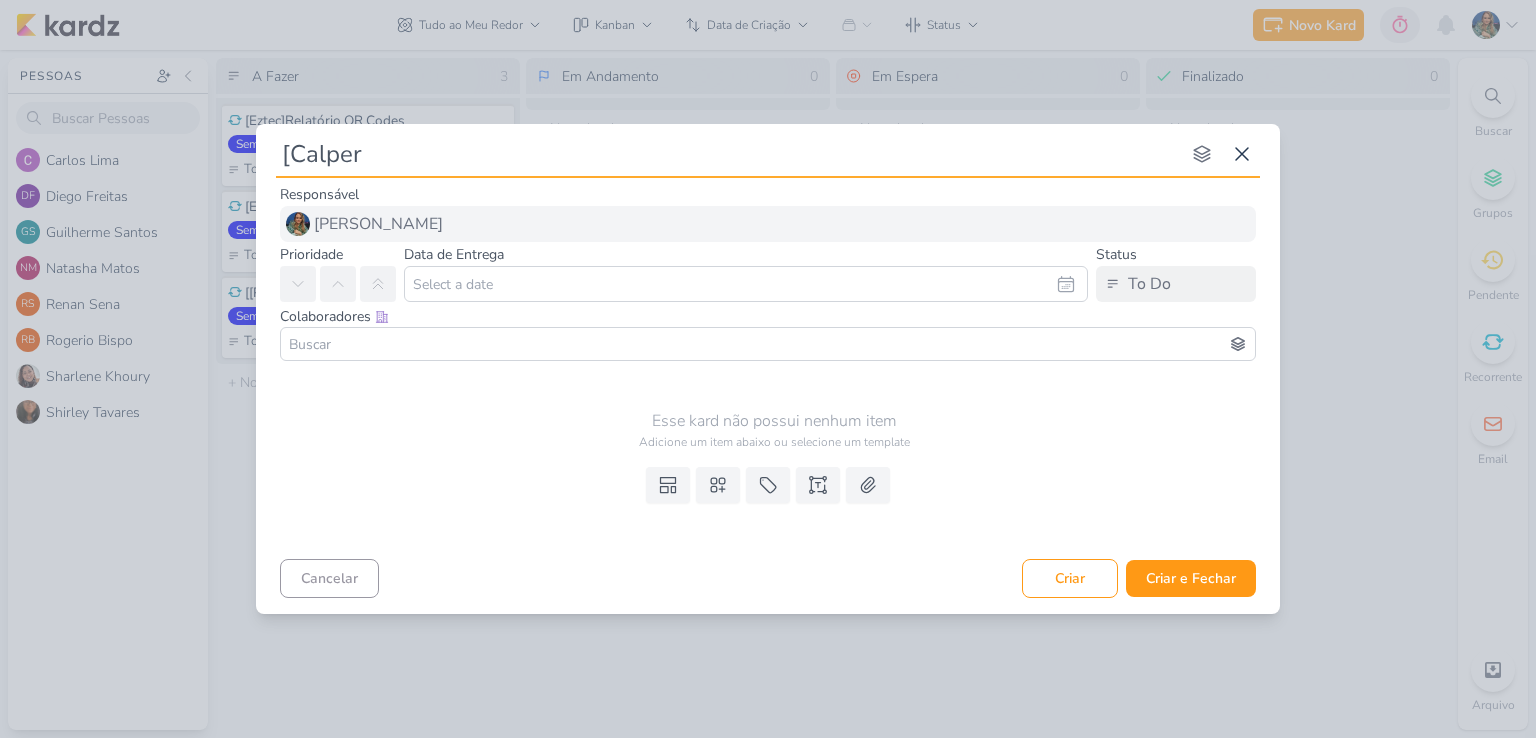 type 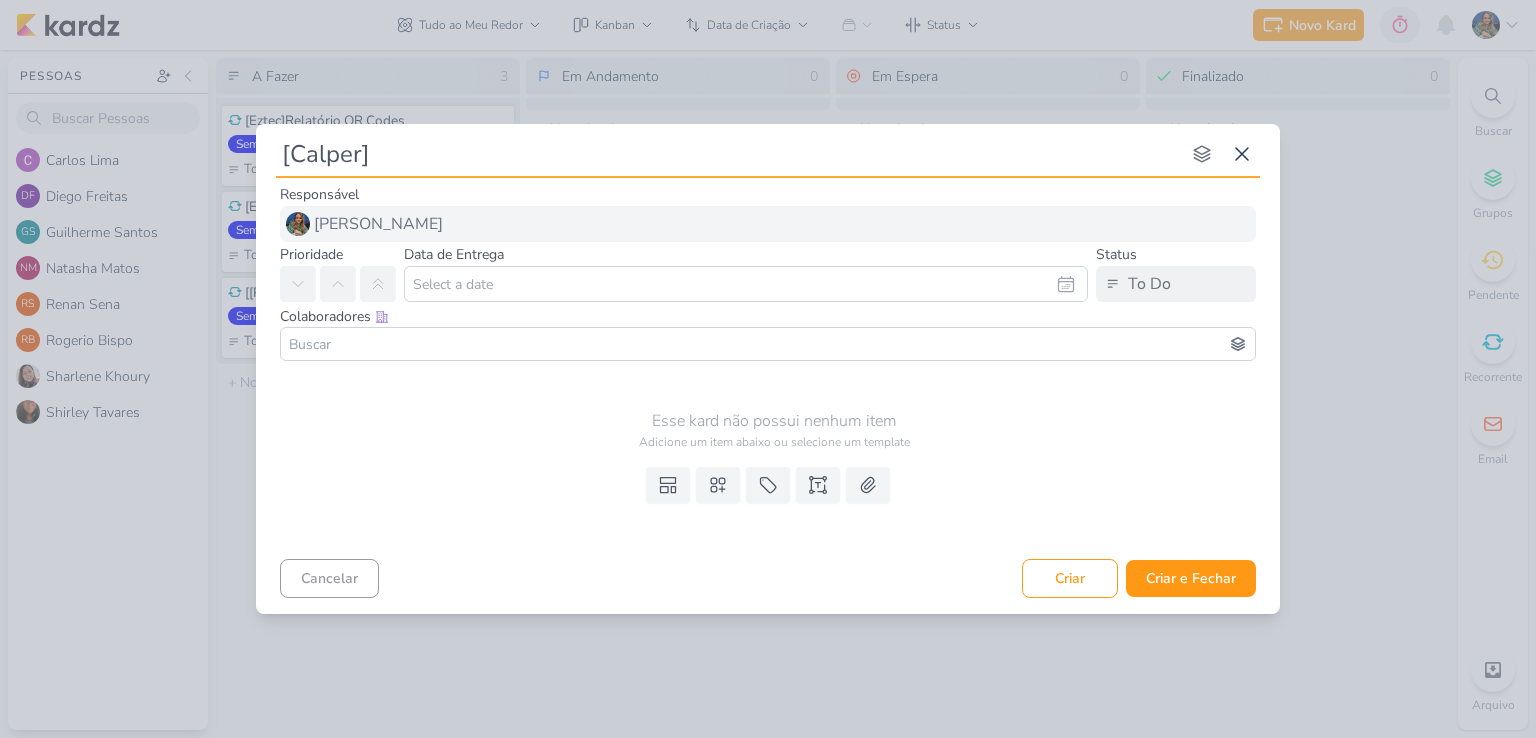 type 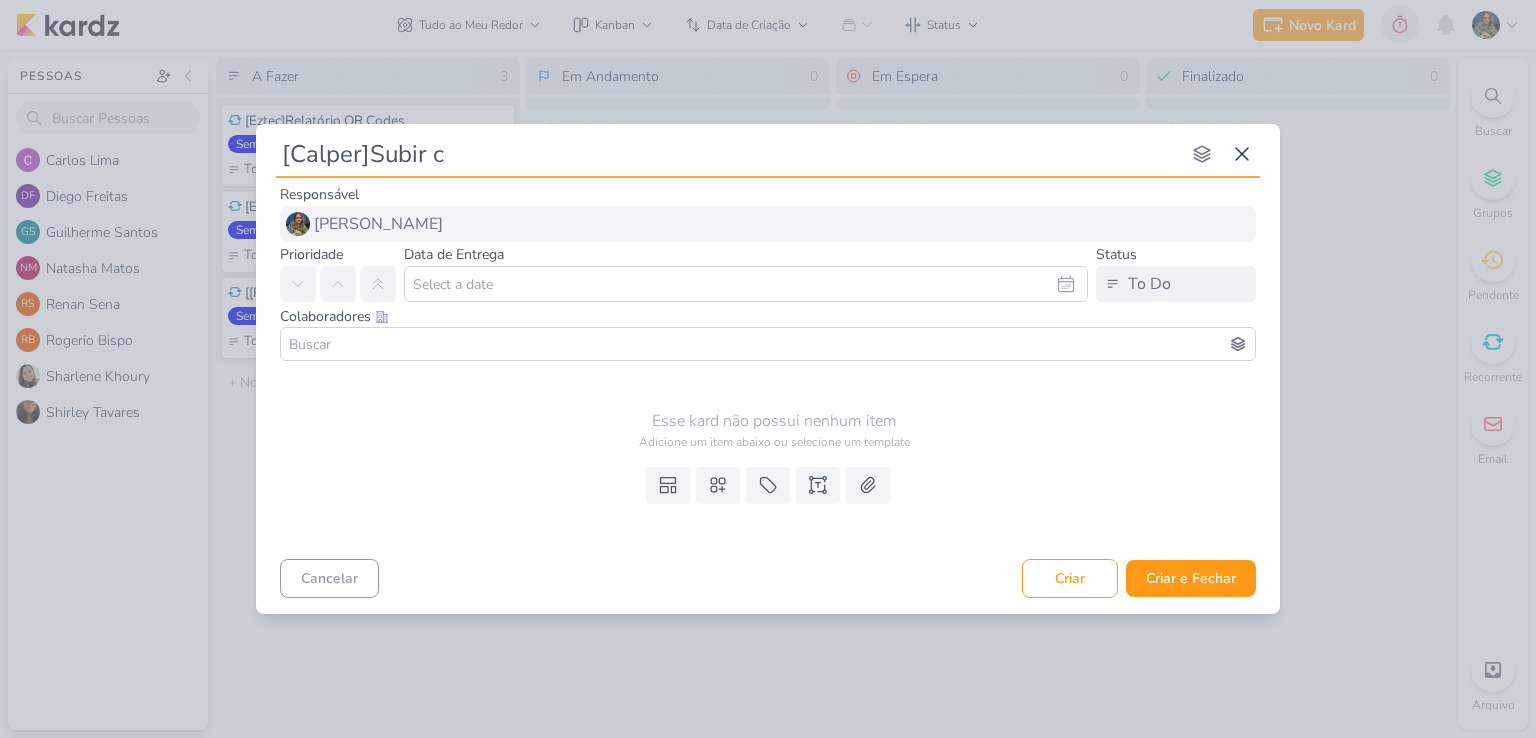 type on "[Calper]Subir cr" 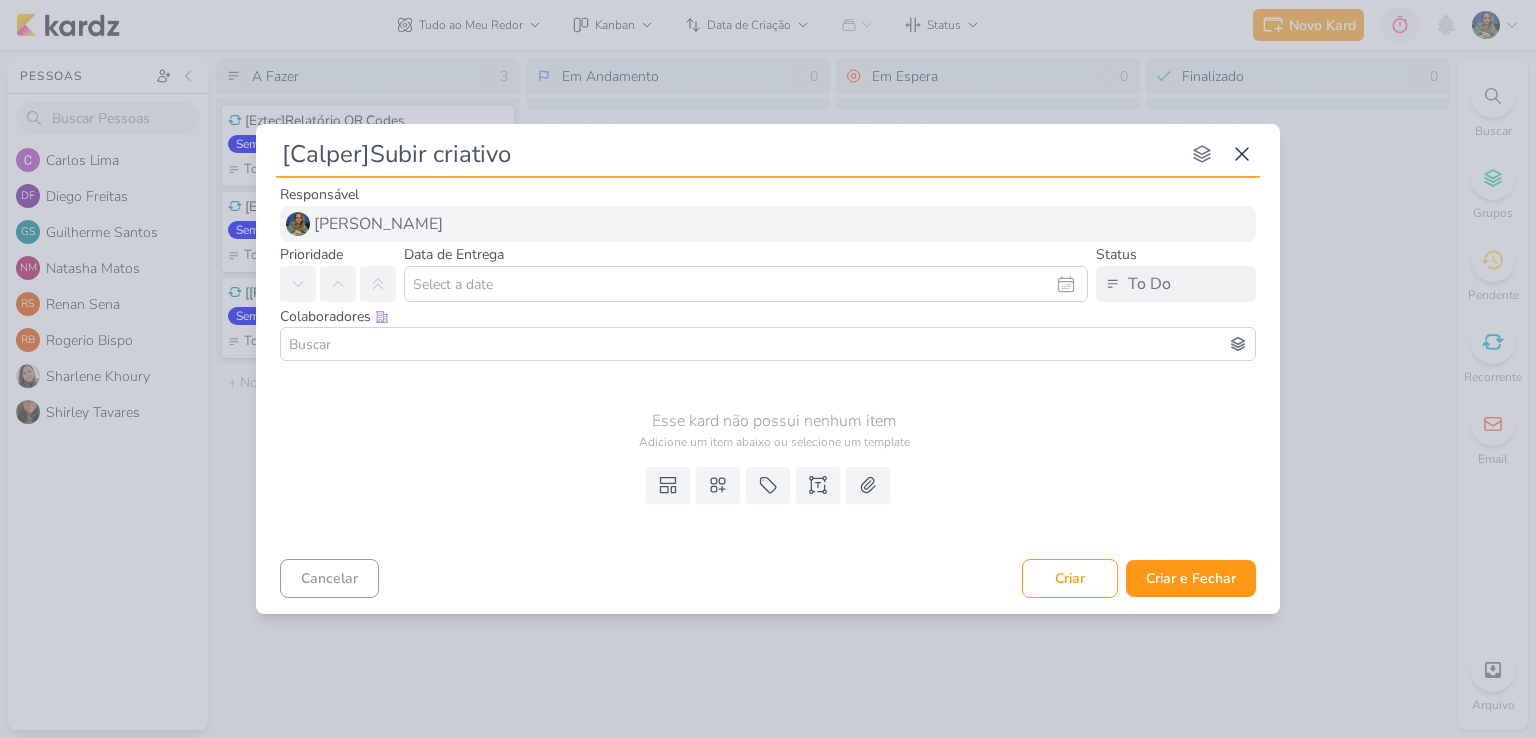 type on "[Calper]Subir criativos" 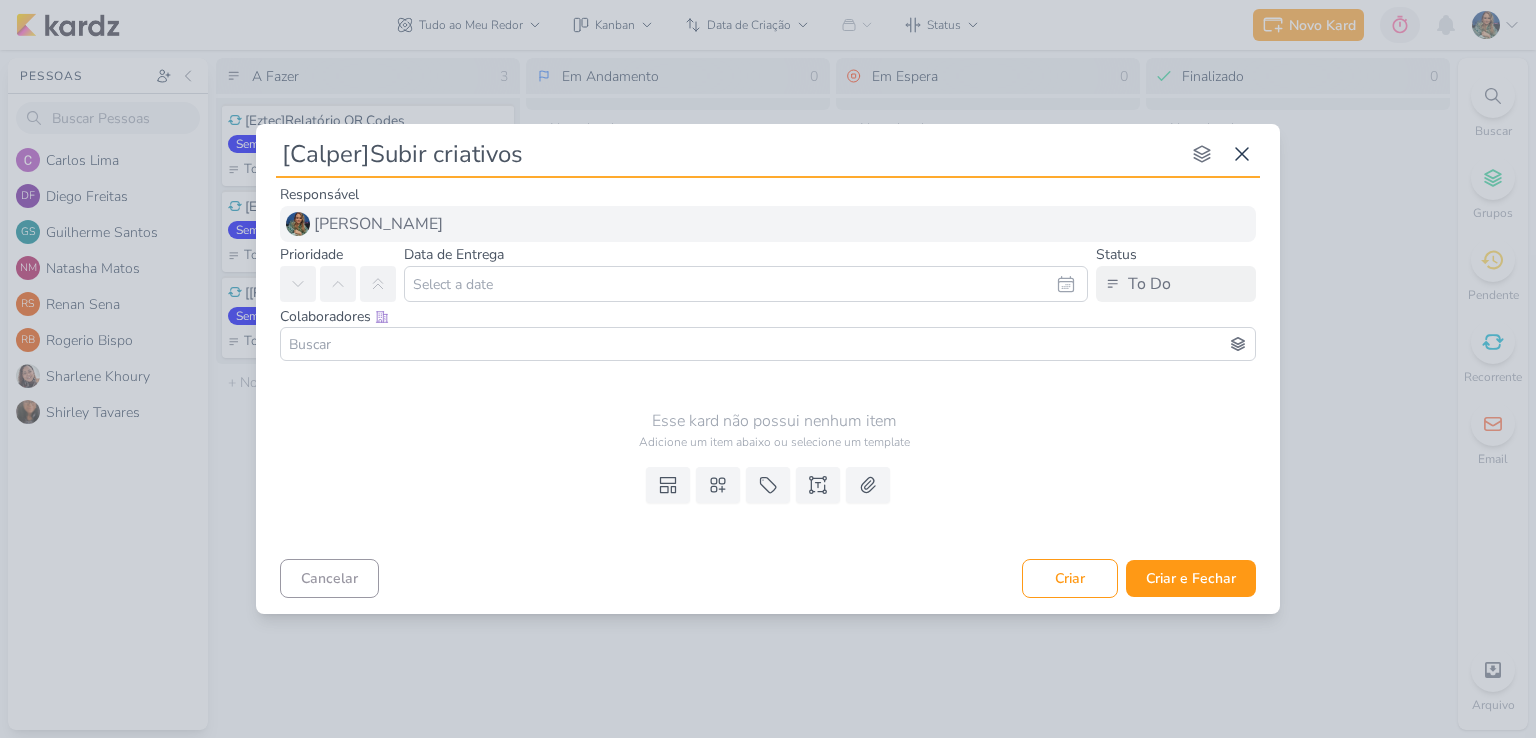 type 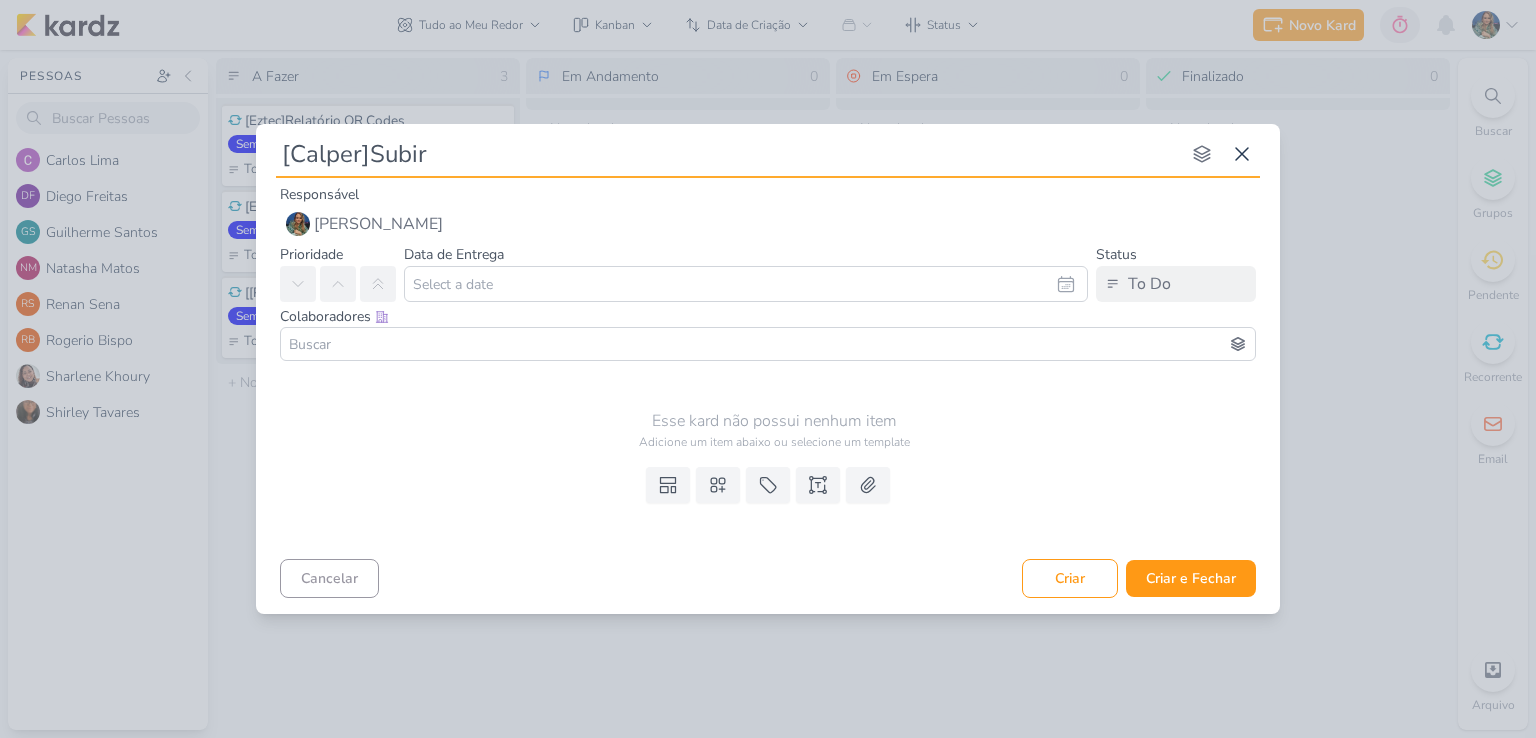 type on "[Calper]Subir" 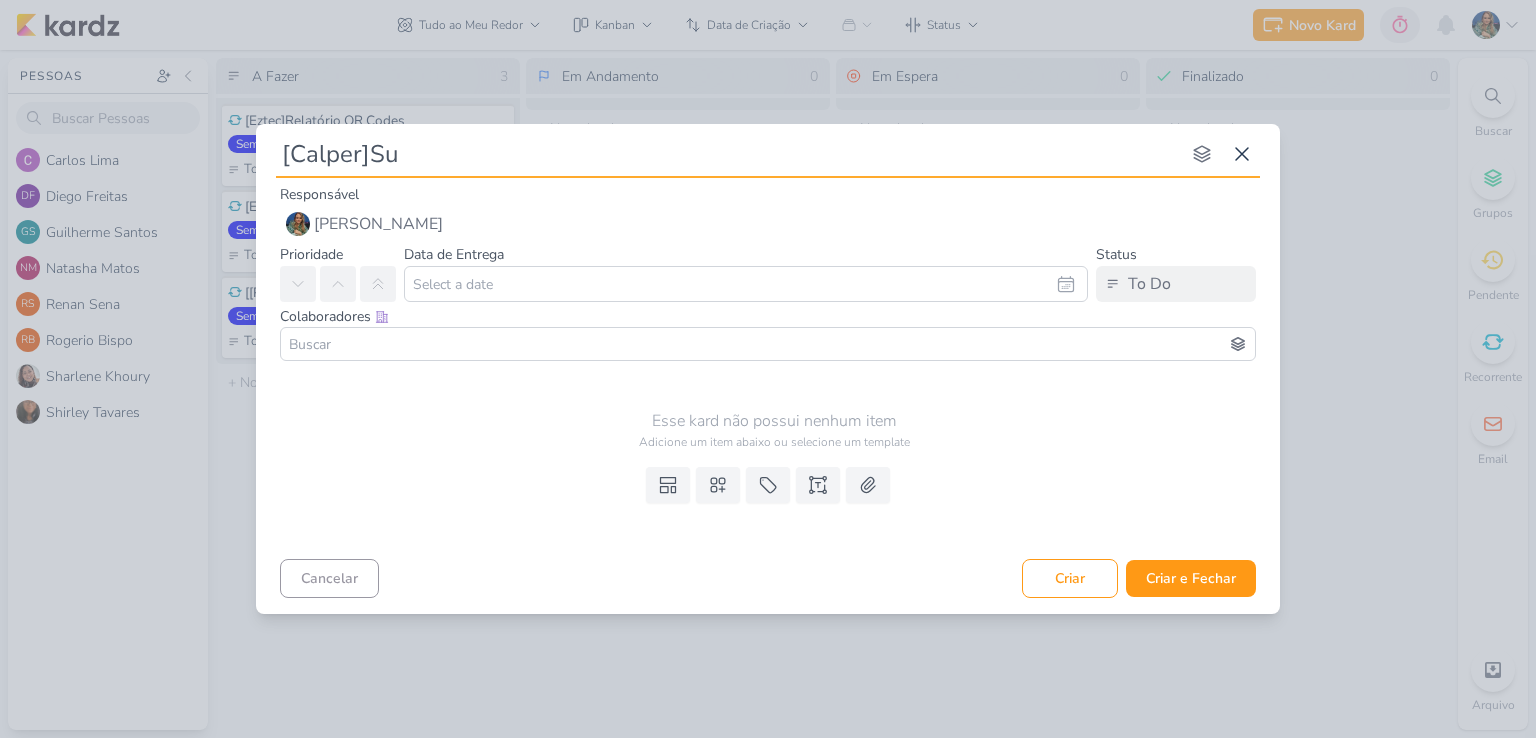 type on "[Calper]S" 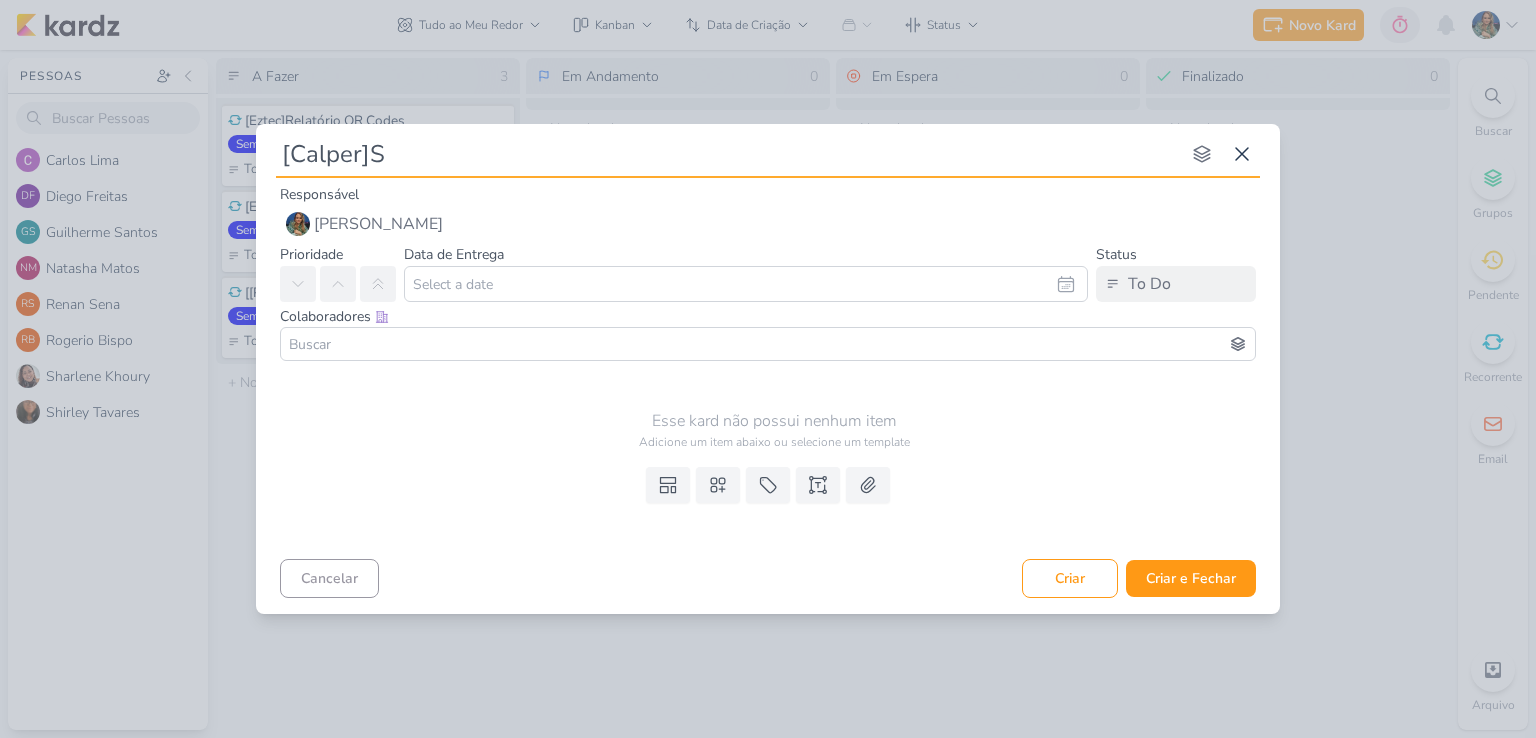 type 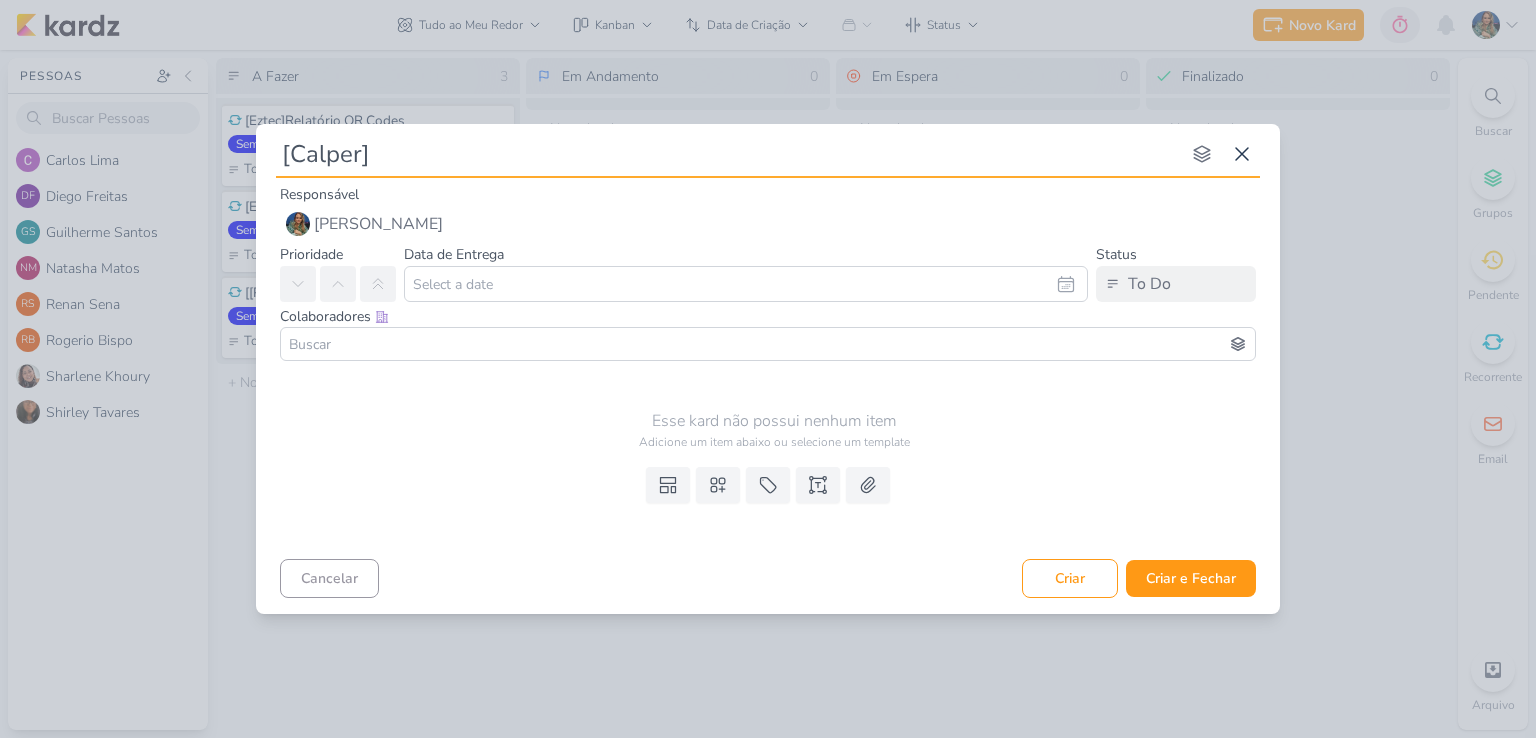 type 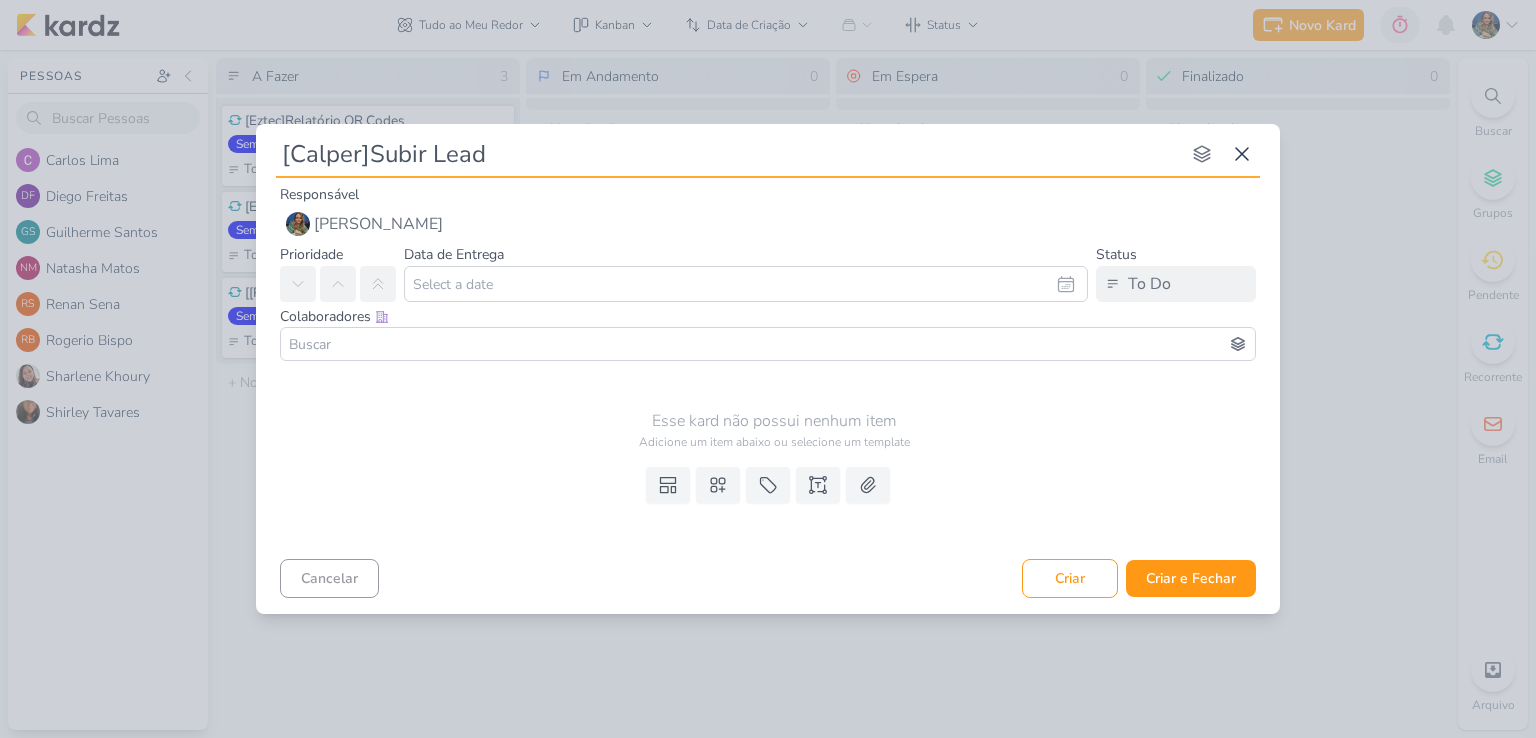 type on "[Calper]Subir Lead A" 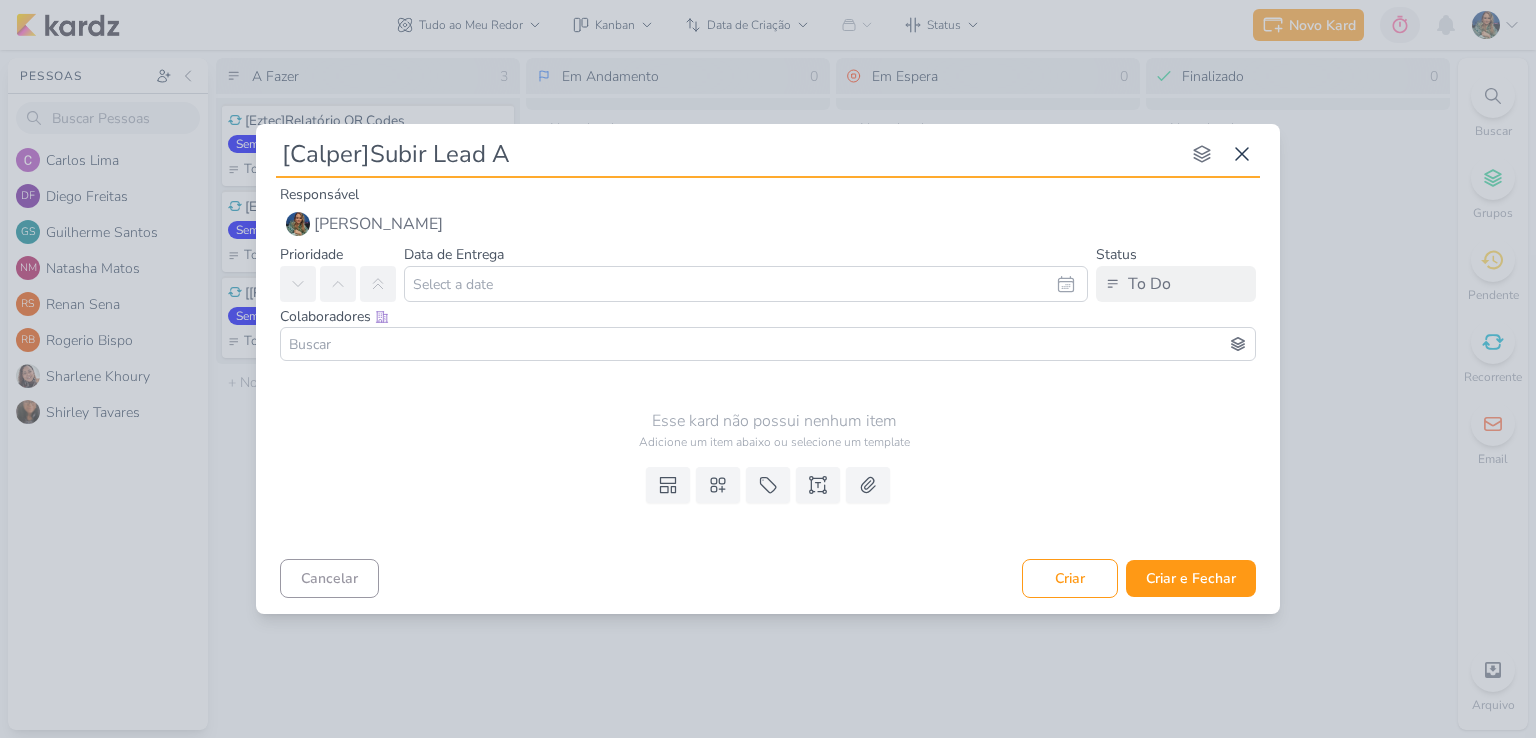 type 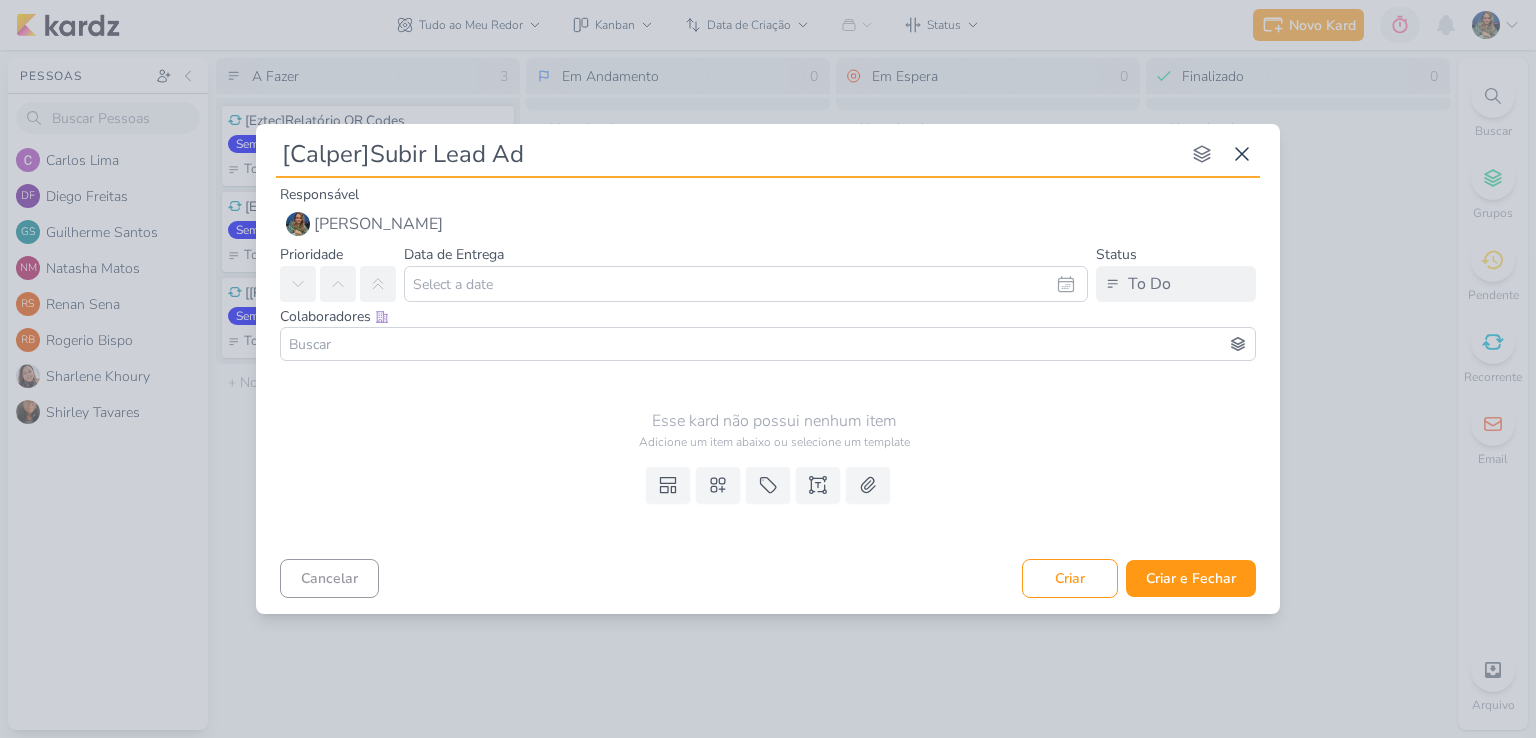 type on "[Calper]Subir Lead Ads" 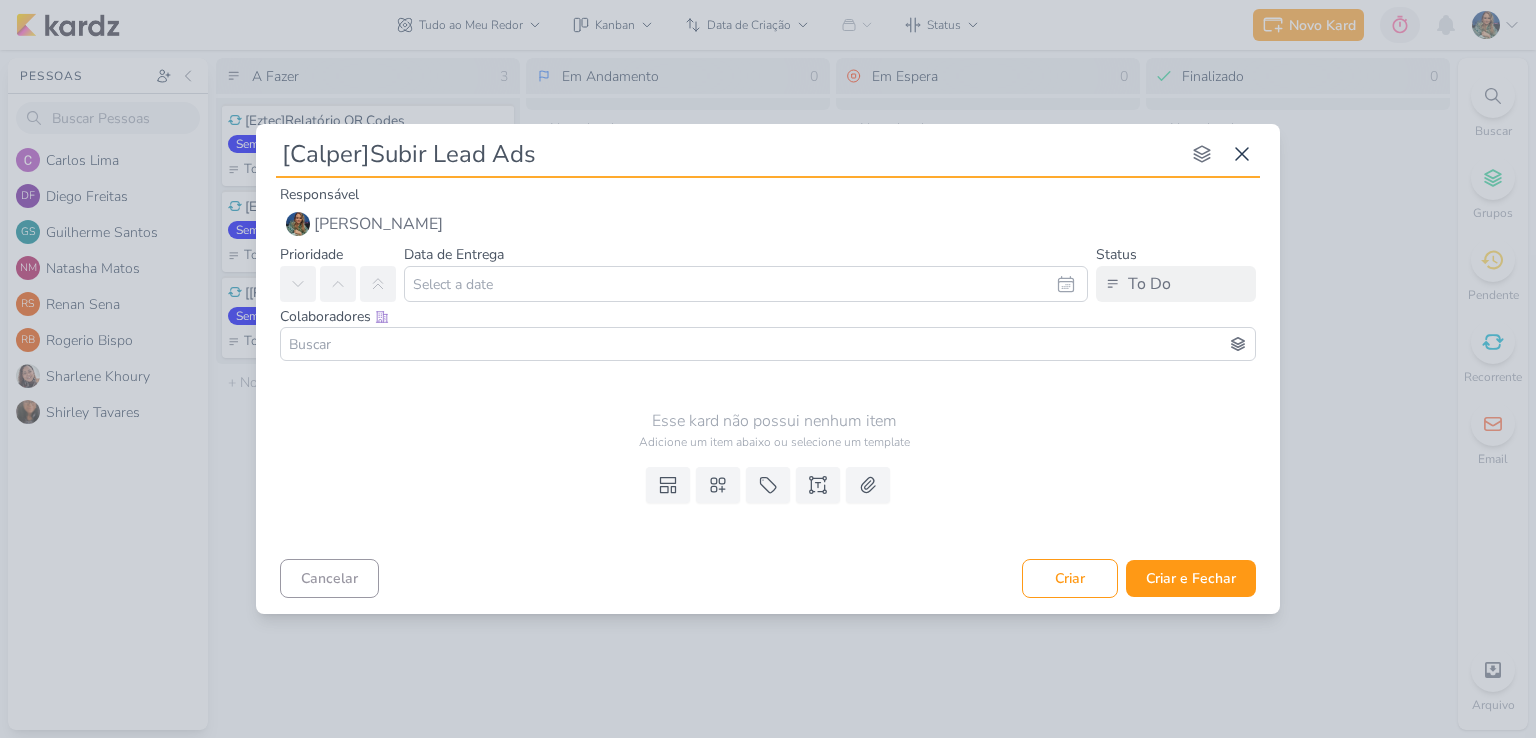 type 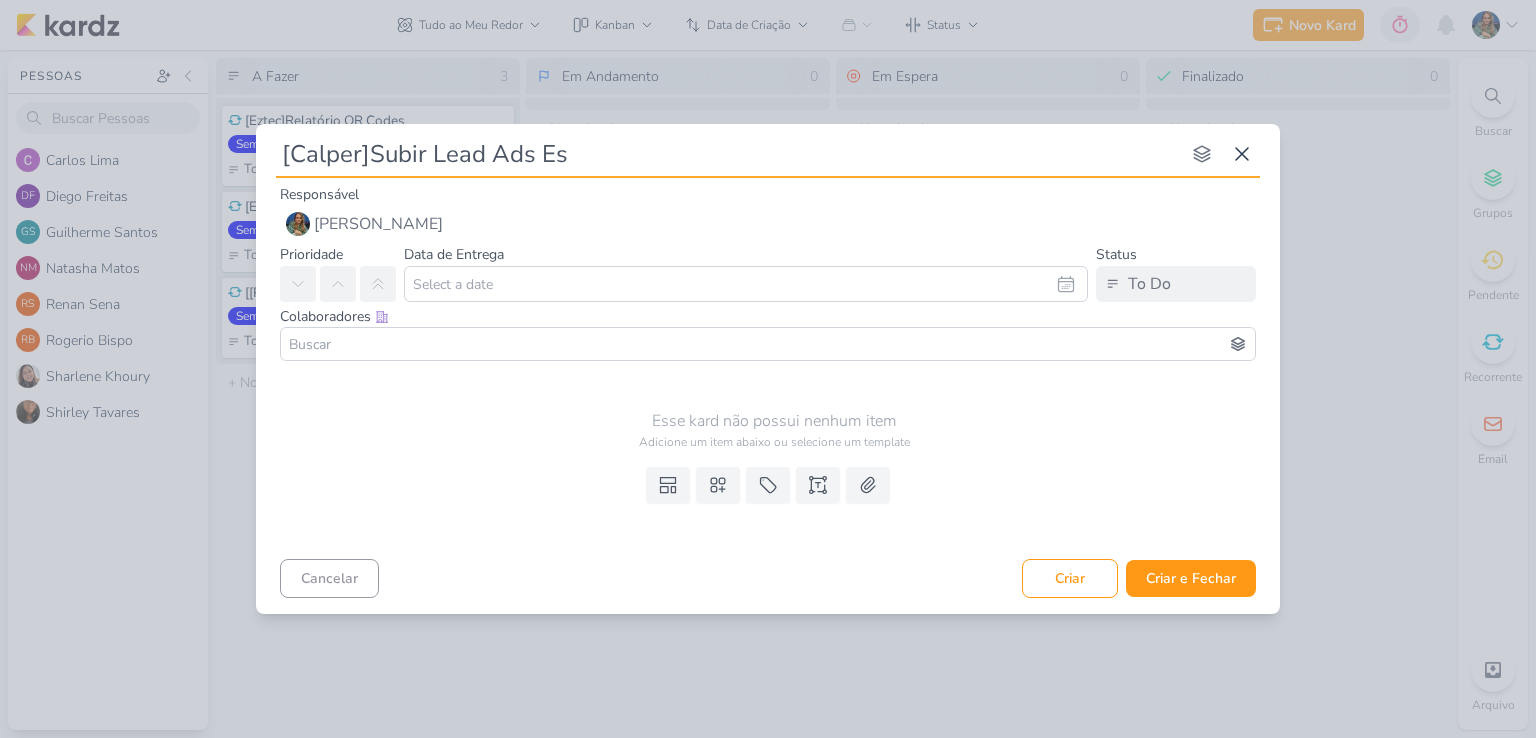 type on "[Calper]Subir Lead Ads Est" 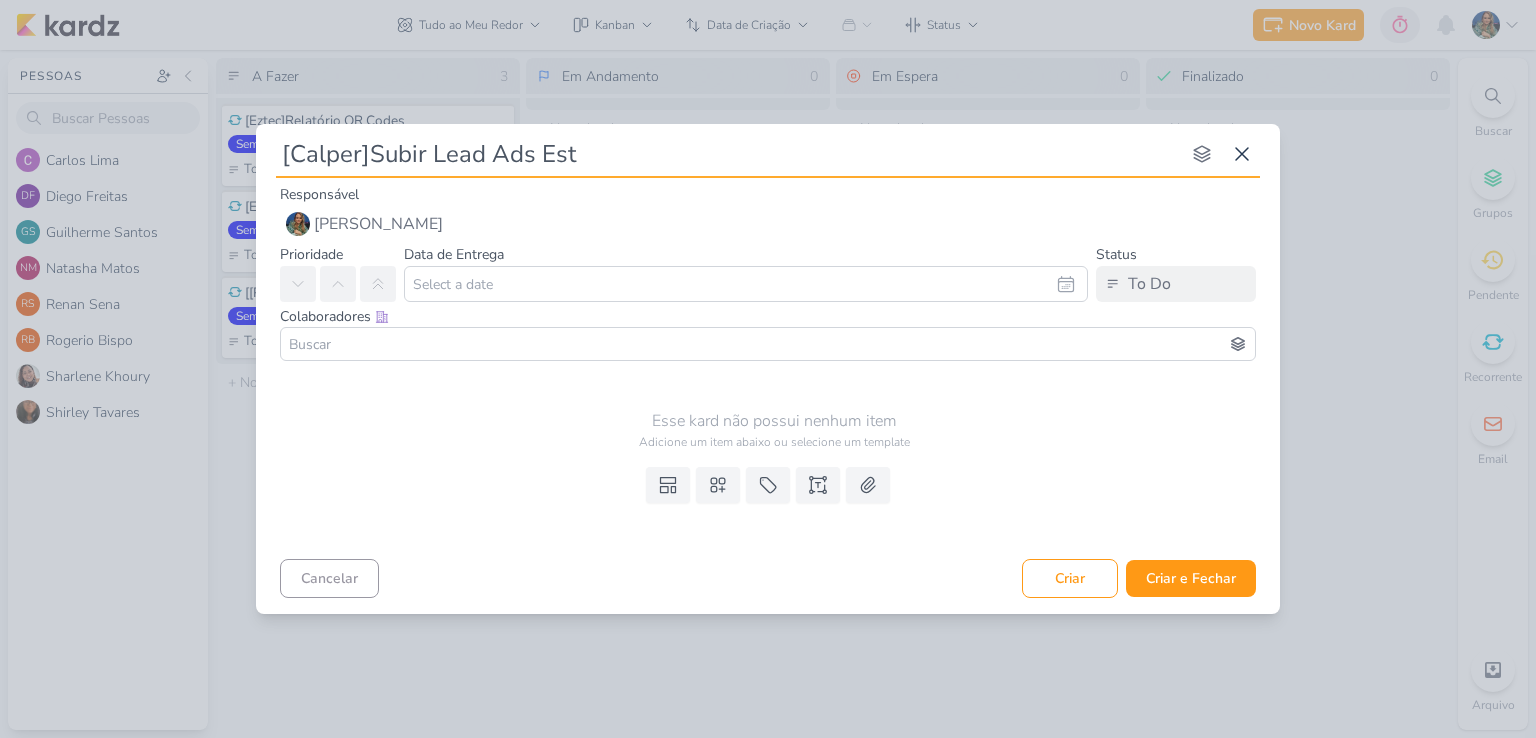 type 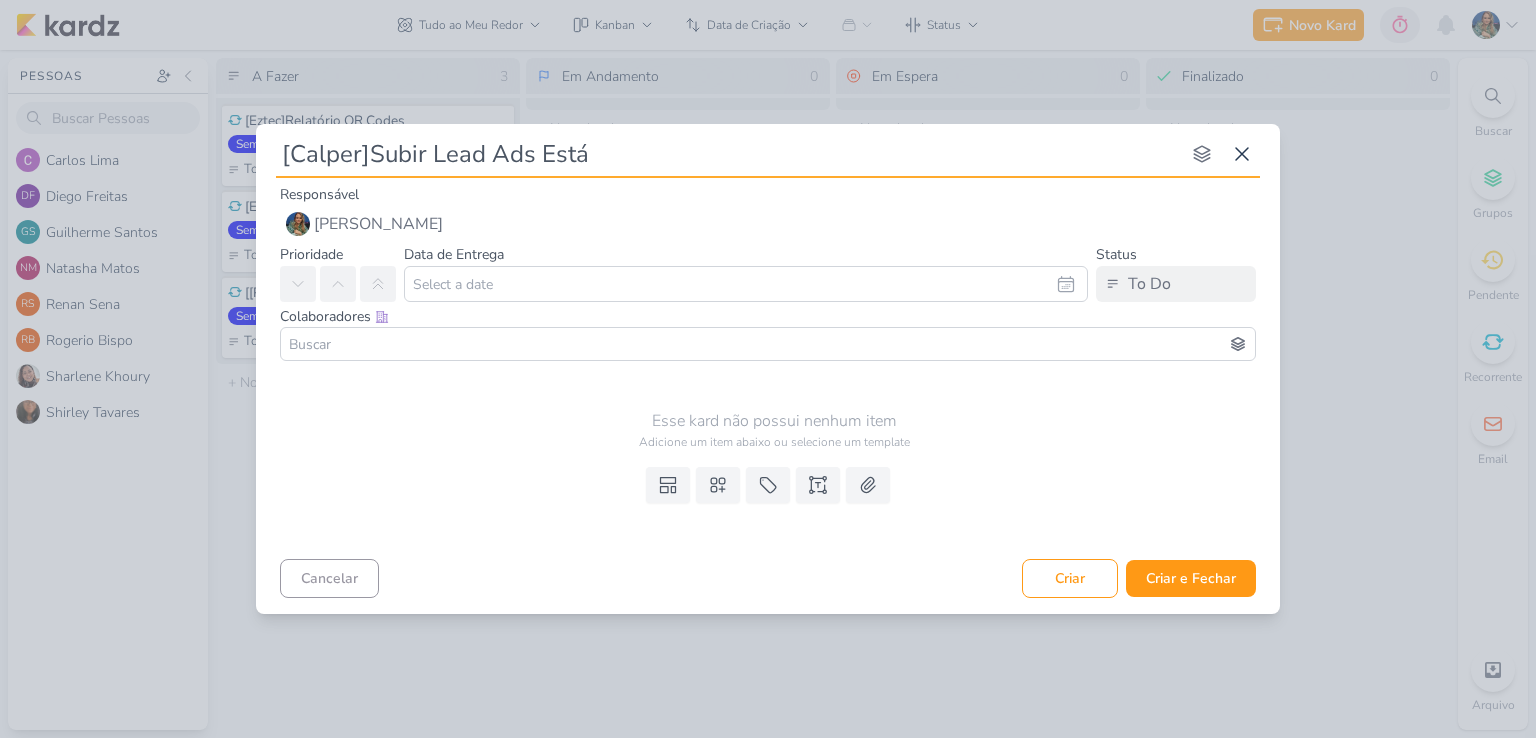 type on "[Calper]Subir Lead Ads Estát" 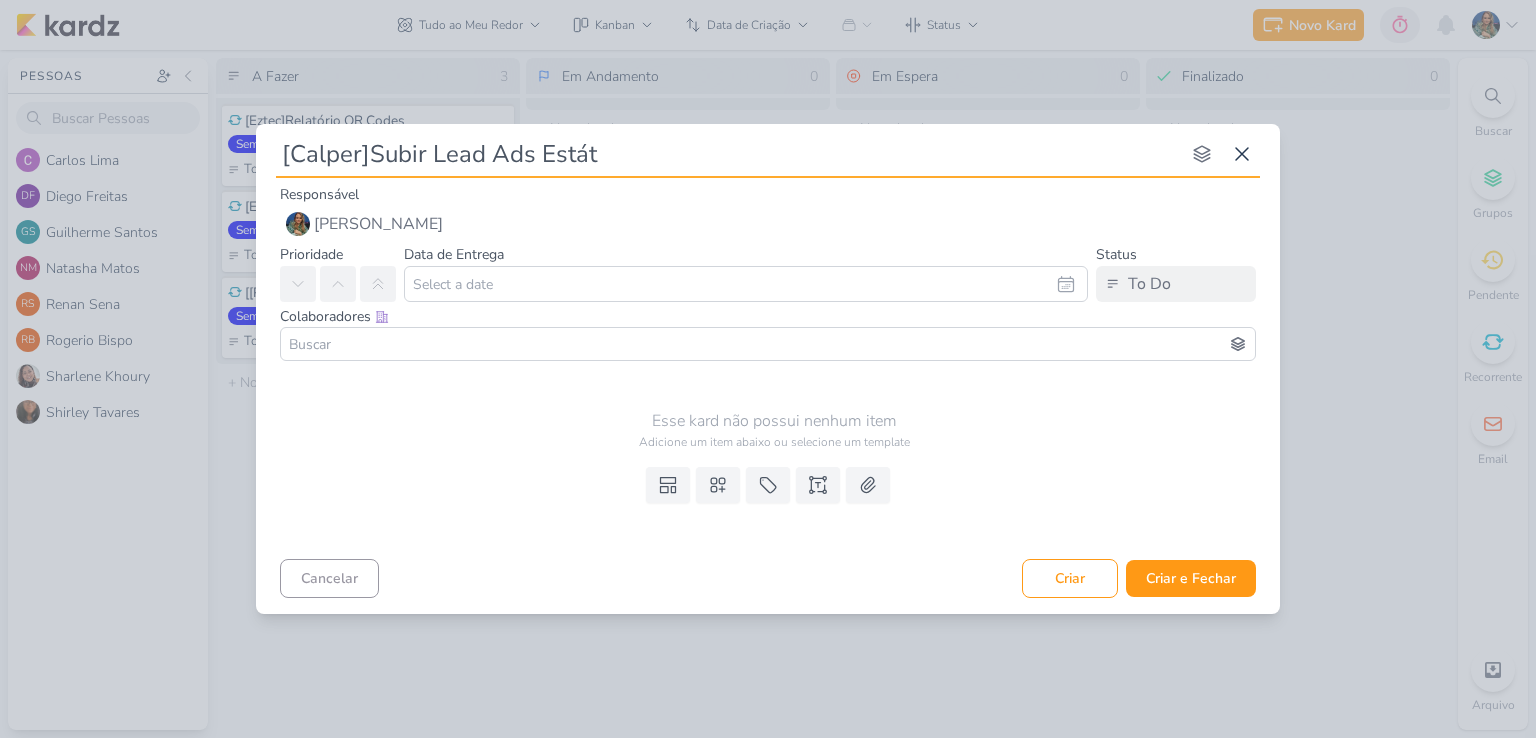 type 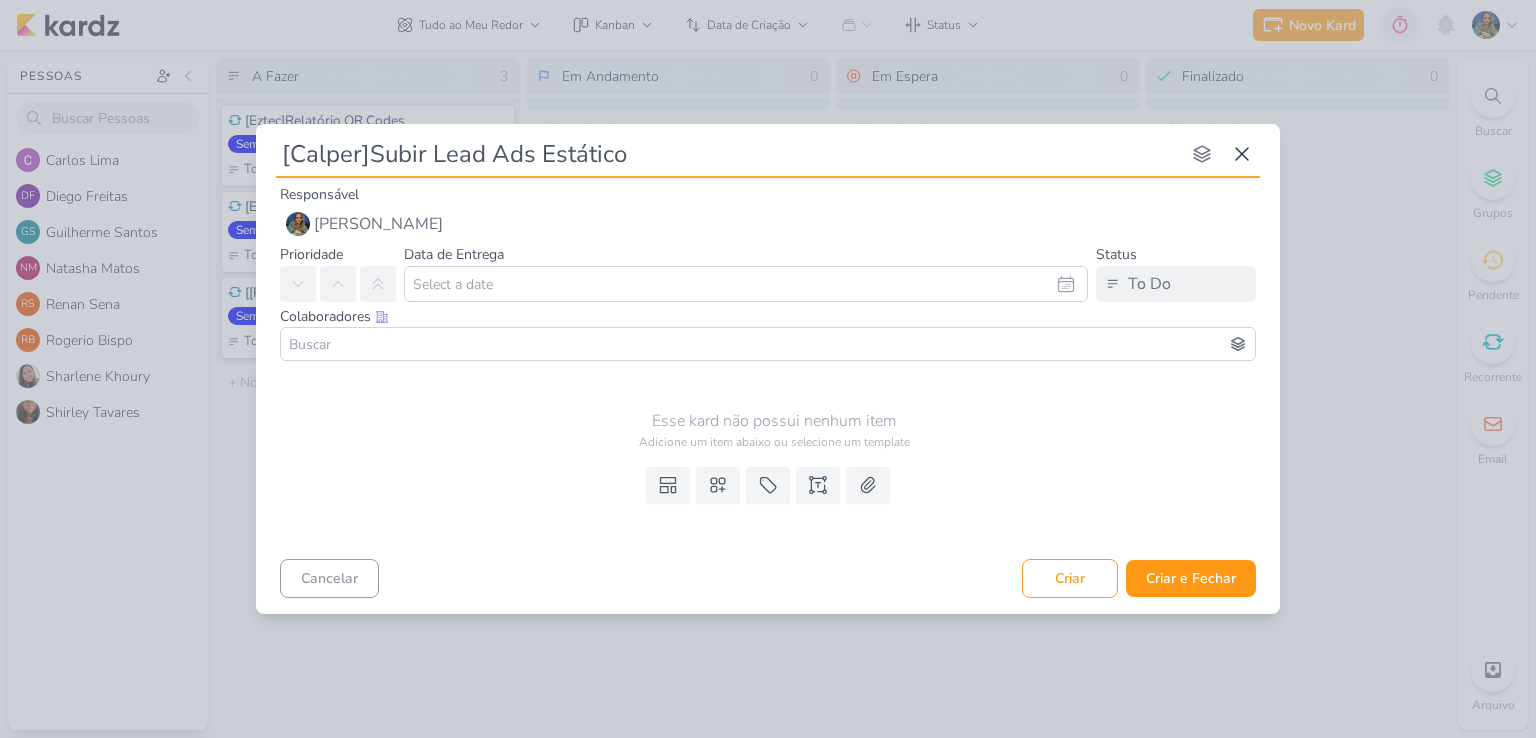 type on "[Calper]Subir Lead Ads Estáticos" 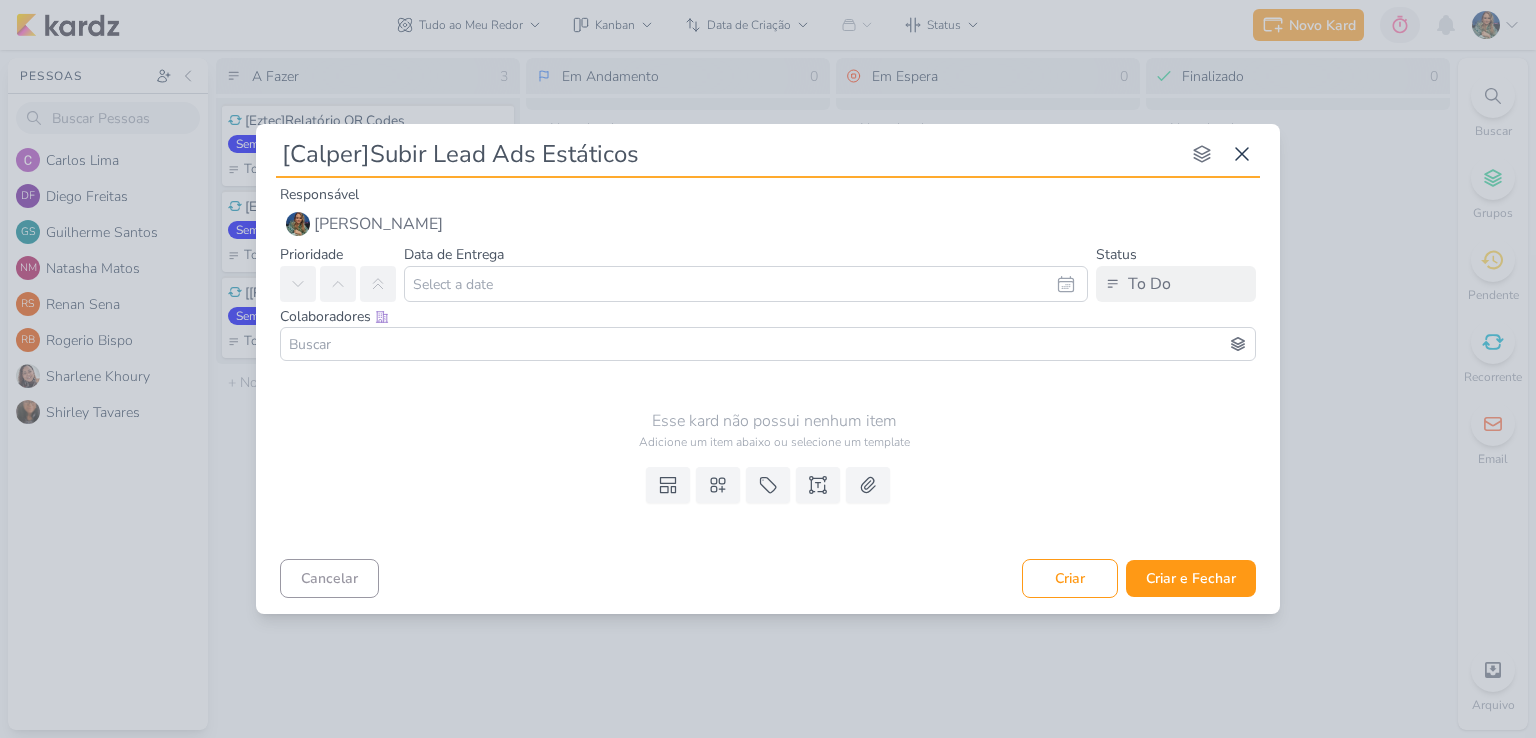 type 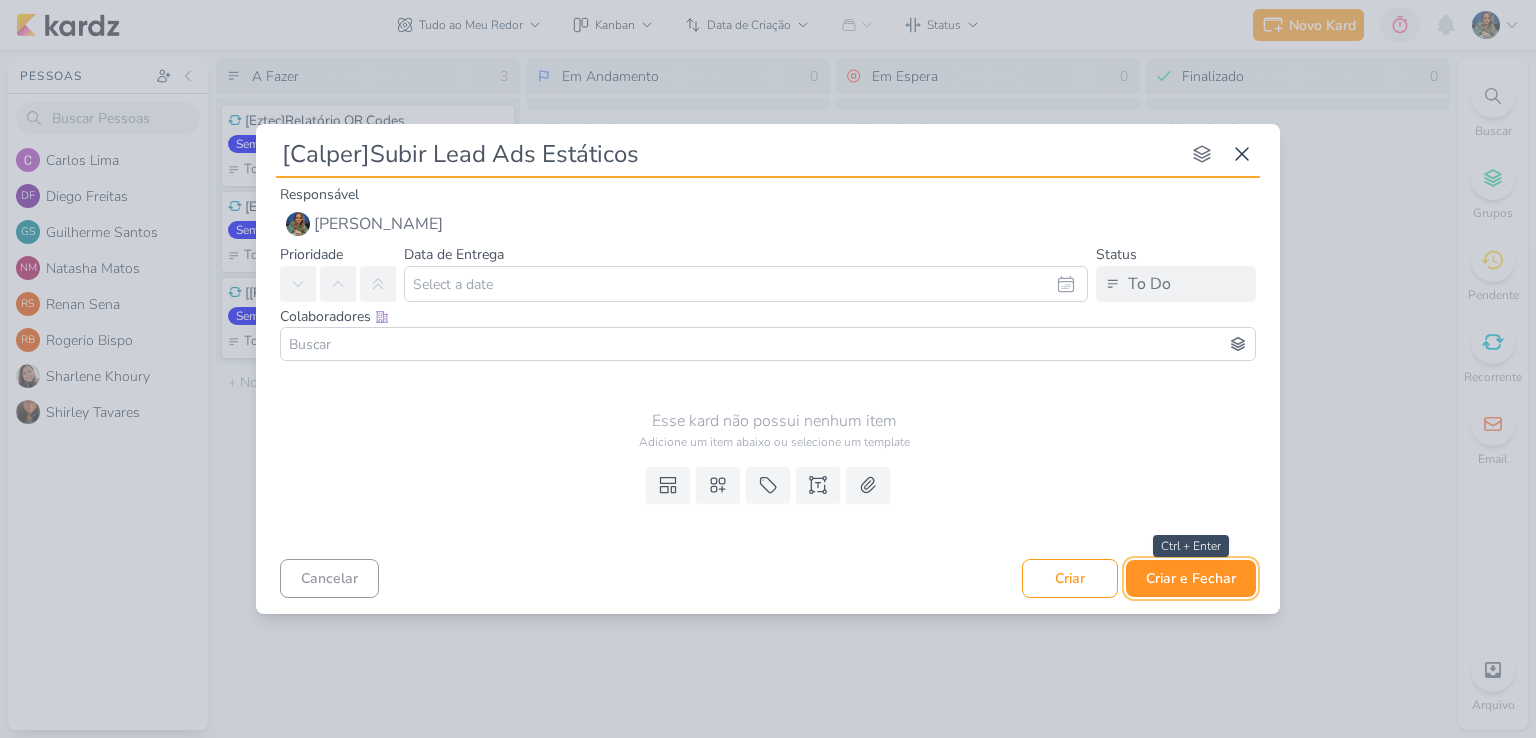click on "Criar e Fechar" at bounding box center [1191, 578] 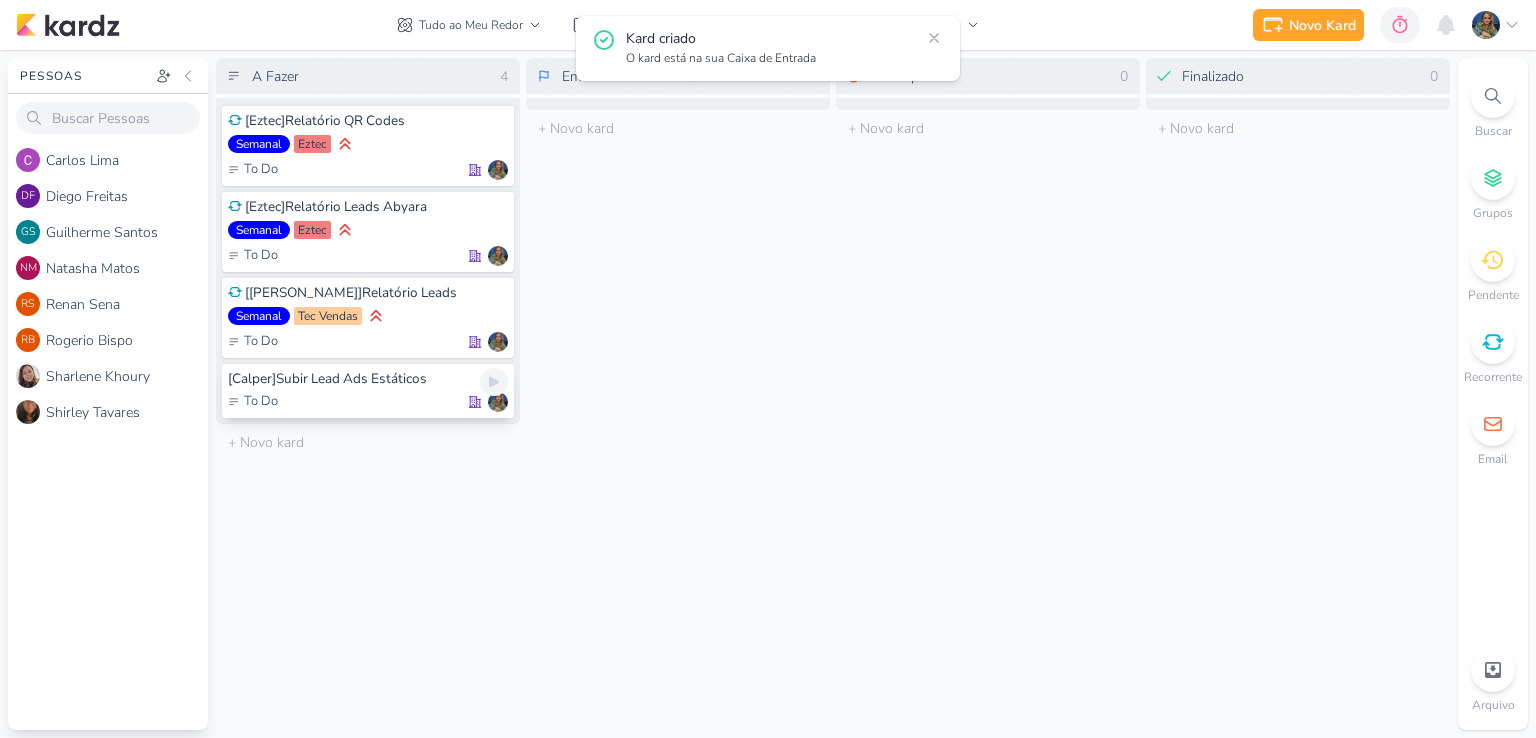 click on "[Calper]Subir Lead Ads Estáticos" at bounding box center (368, 379) 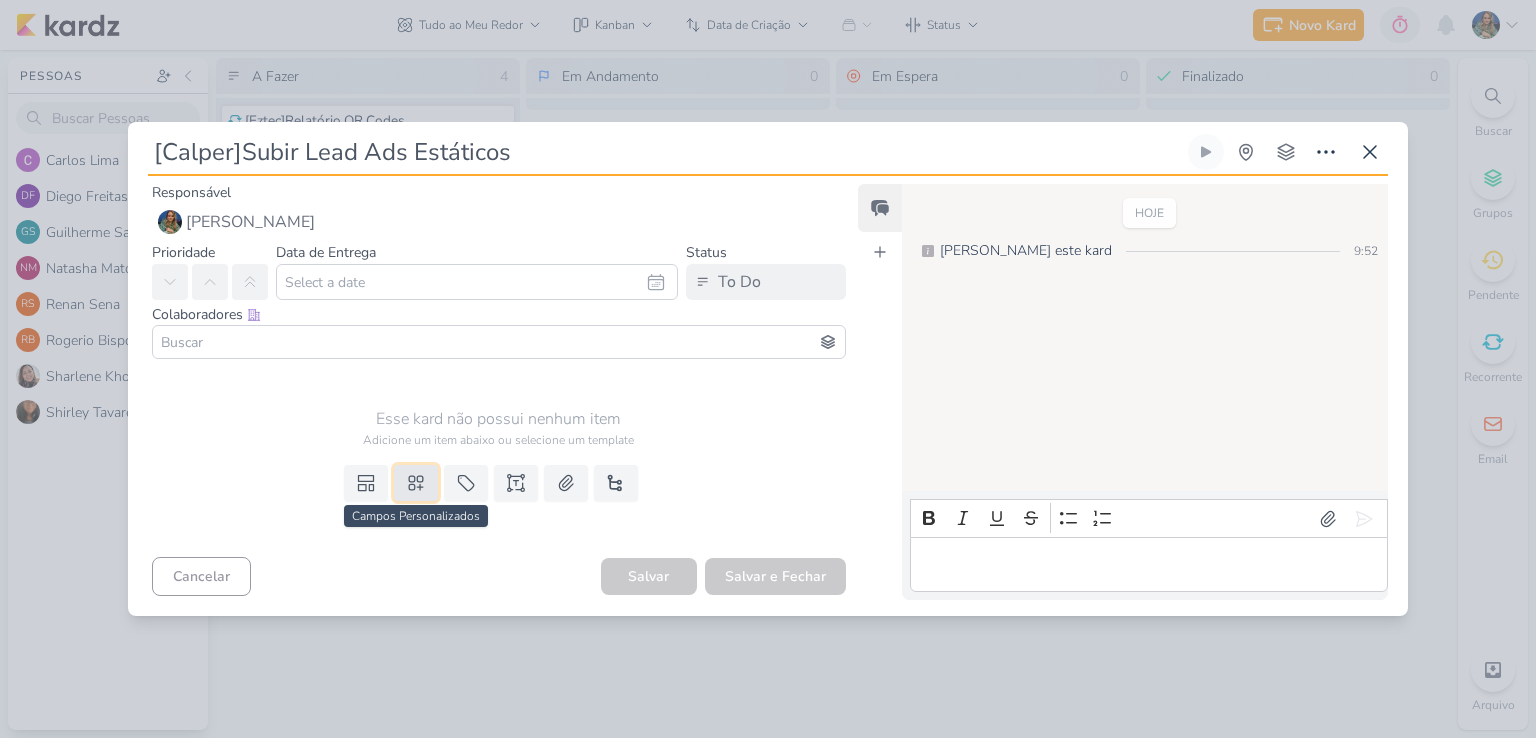 click 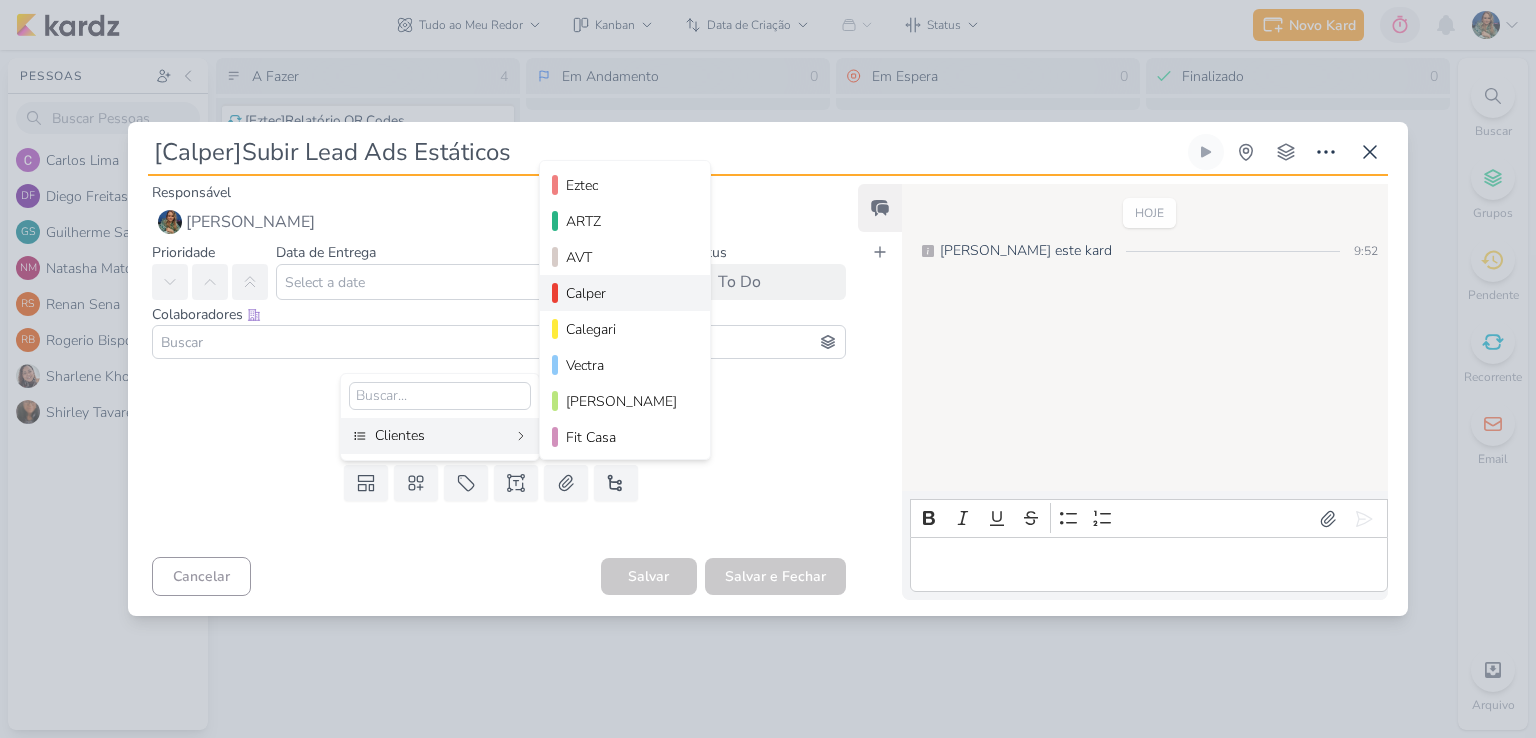 click on "Calper" at bounding box center [626, 293] 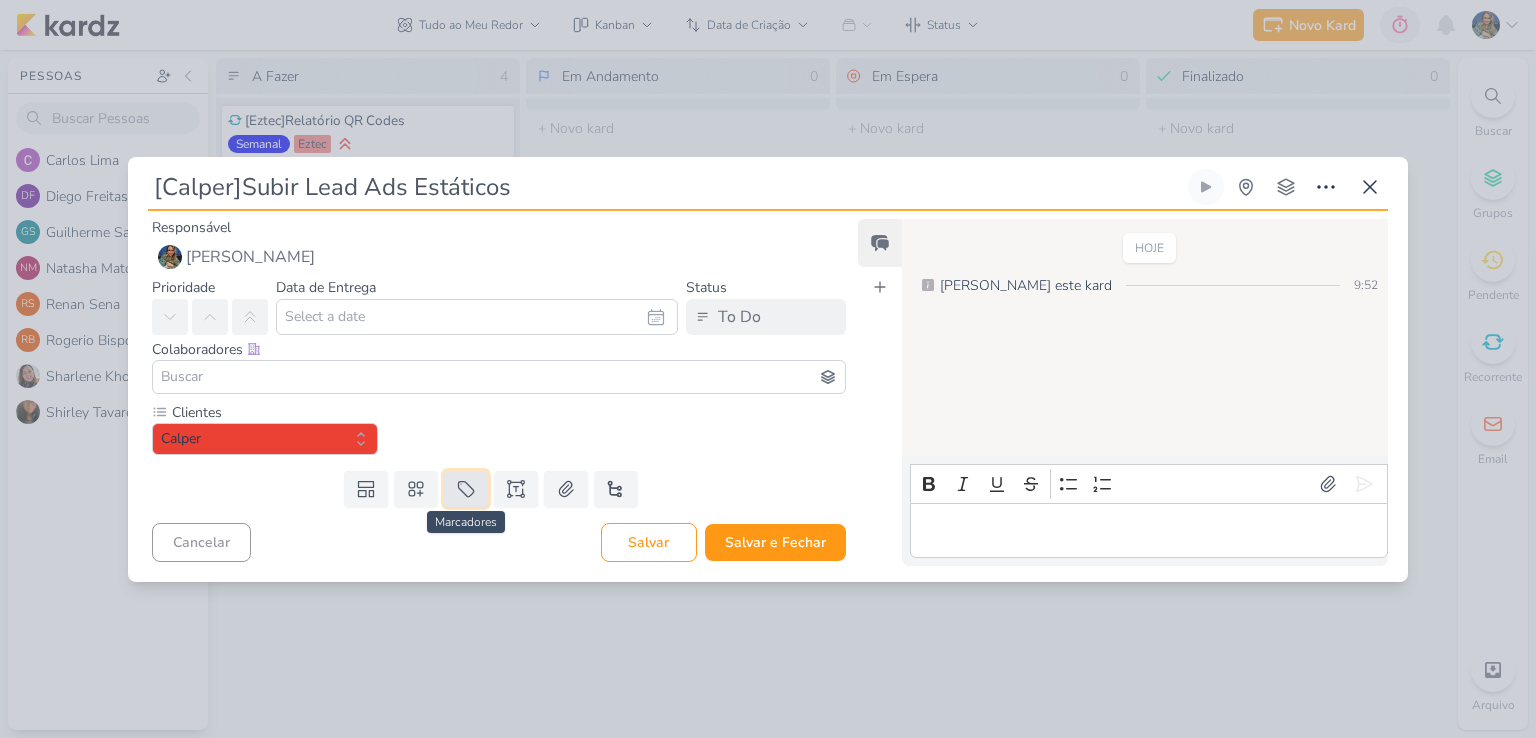click 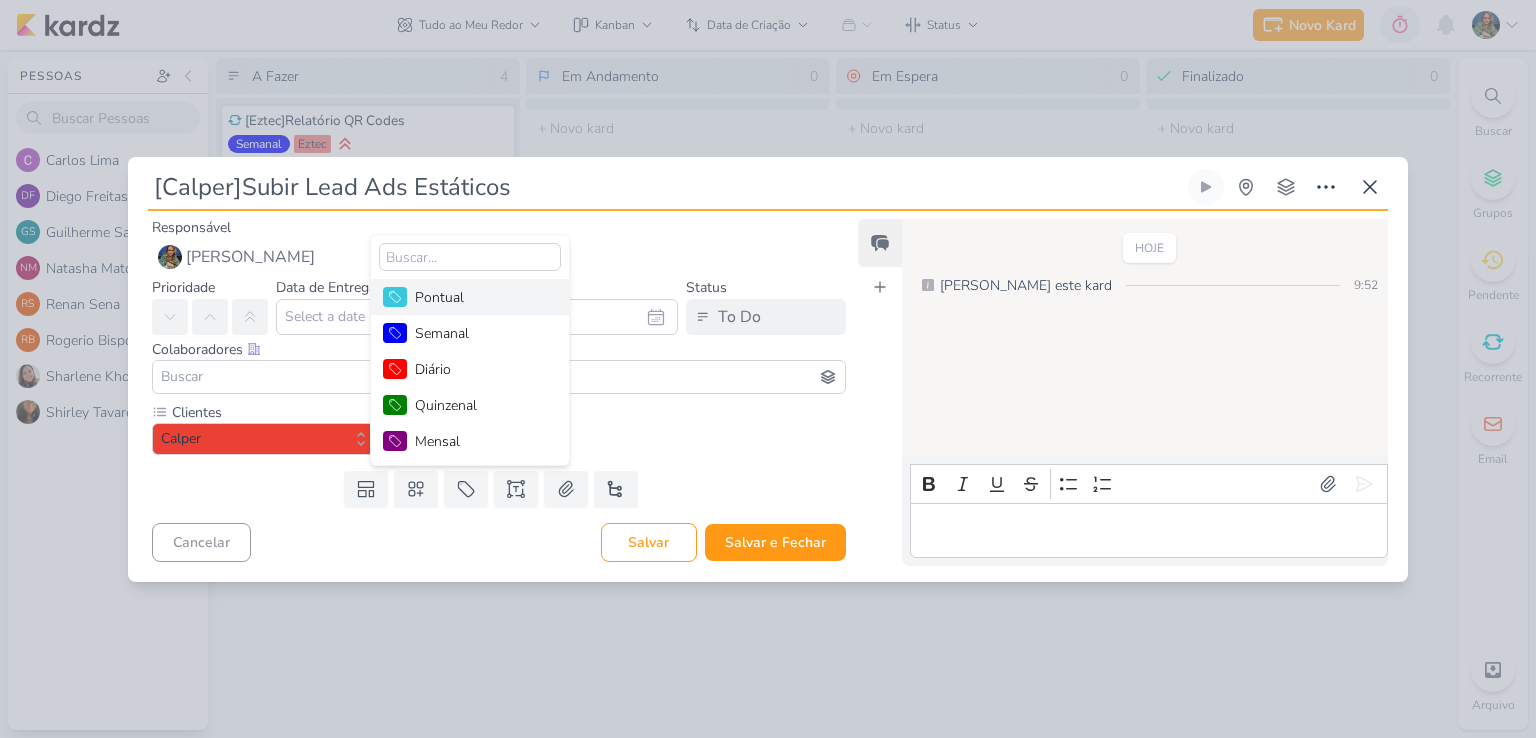 click on "Pontual" at bounding box center (480, 297) 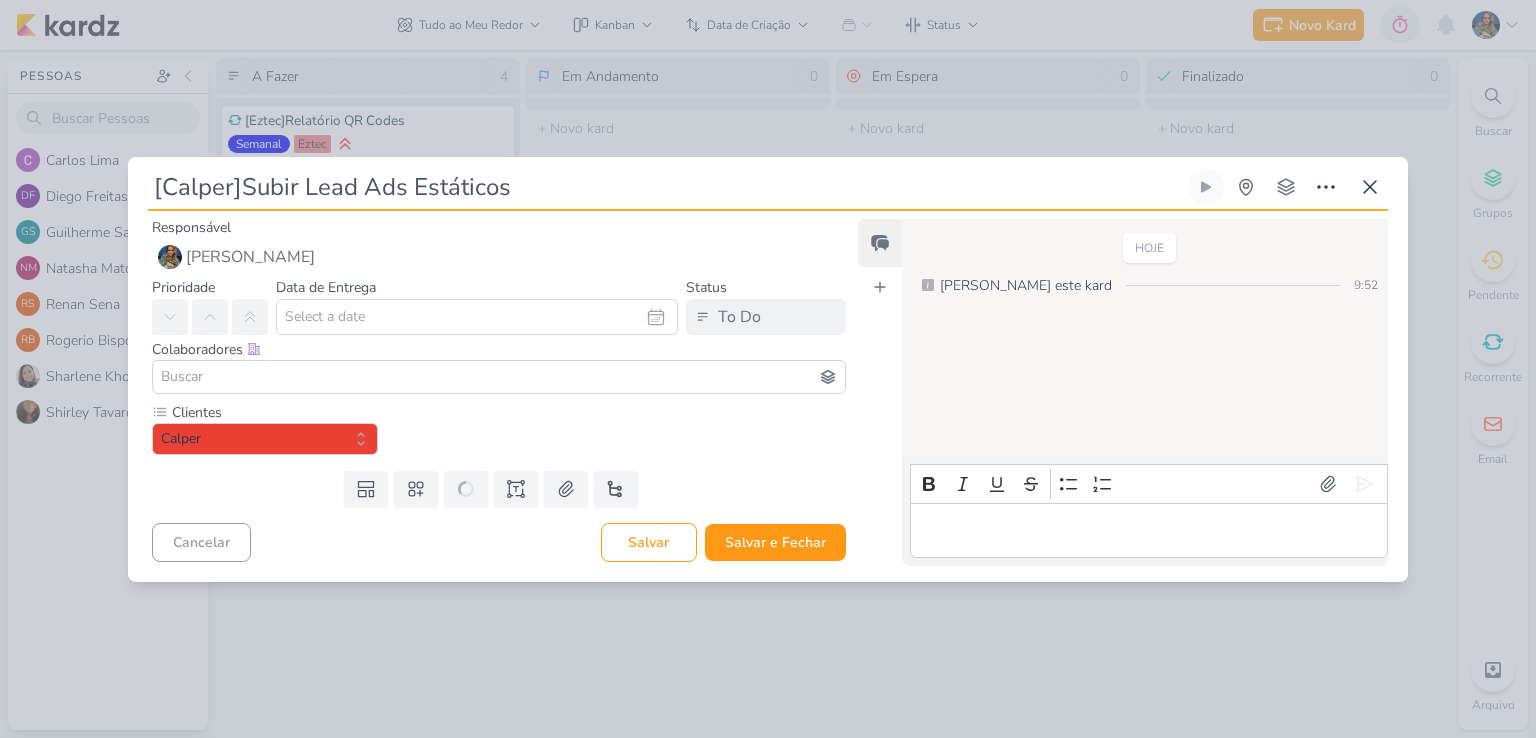 type 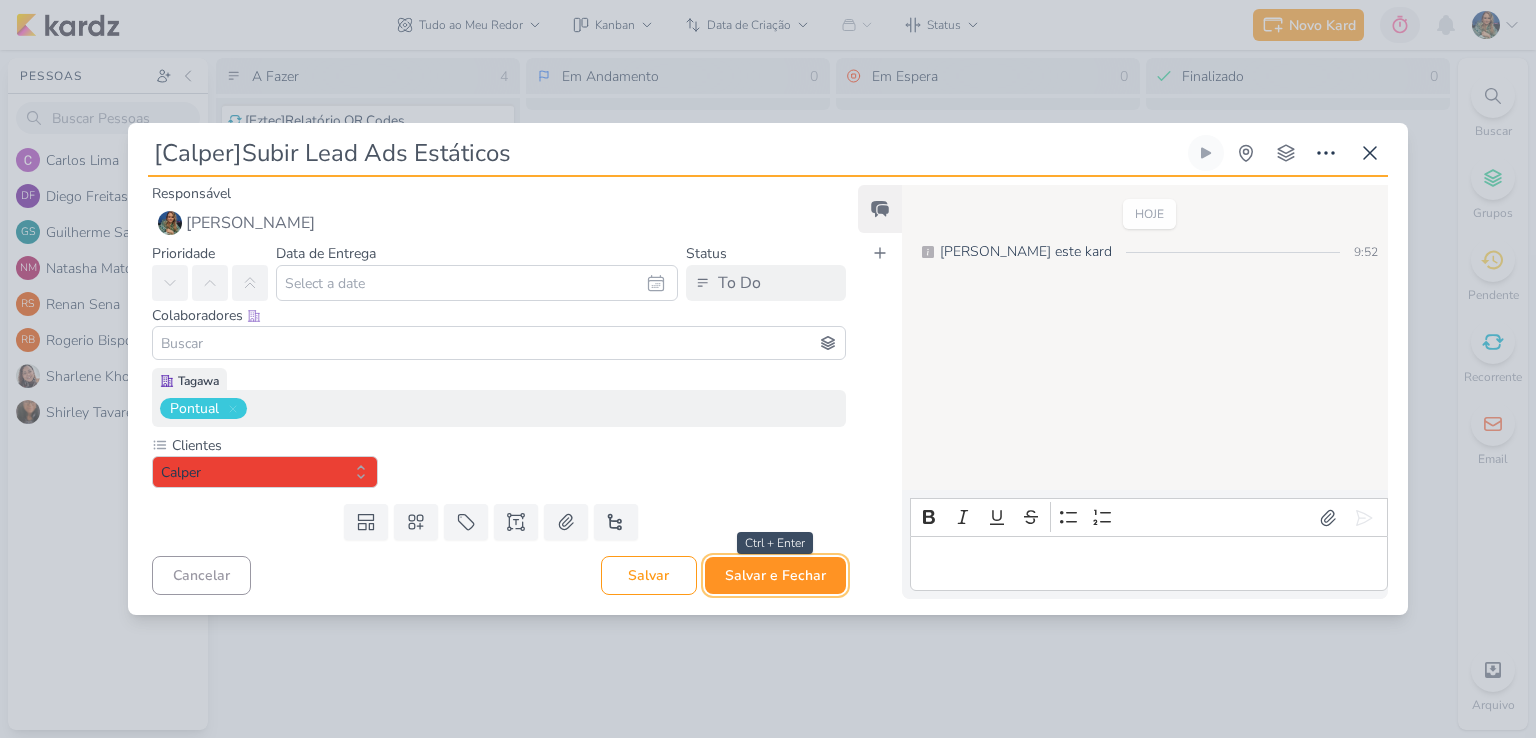 click on "Salvar e Fechar" at bounding box center [775, 575] 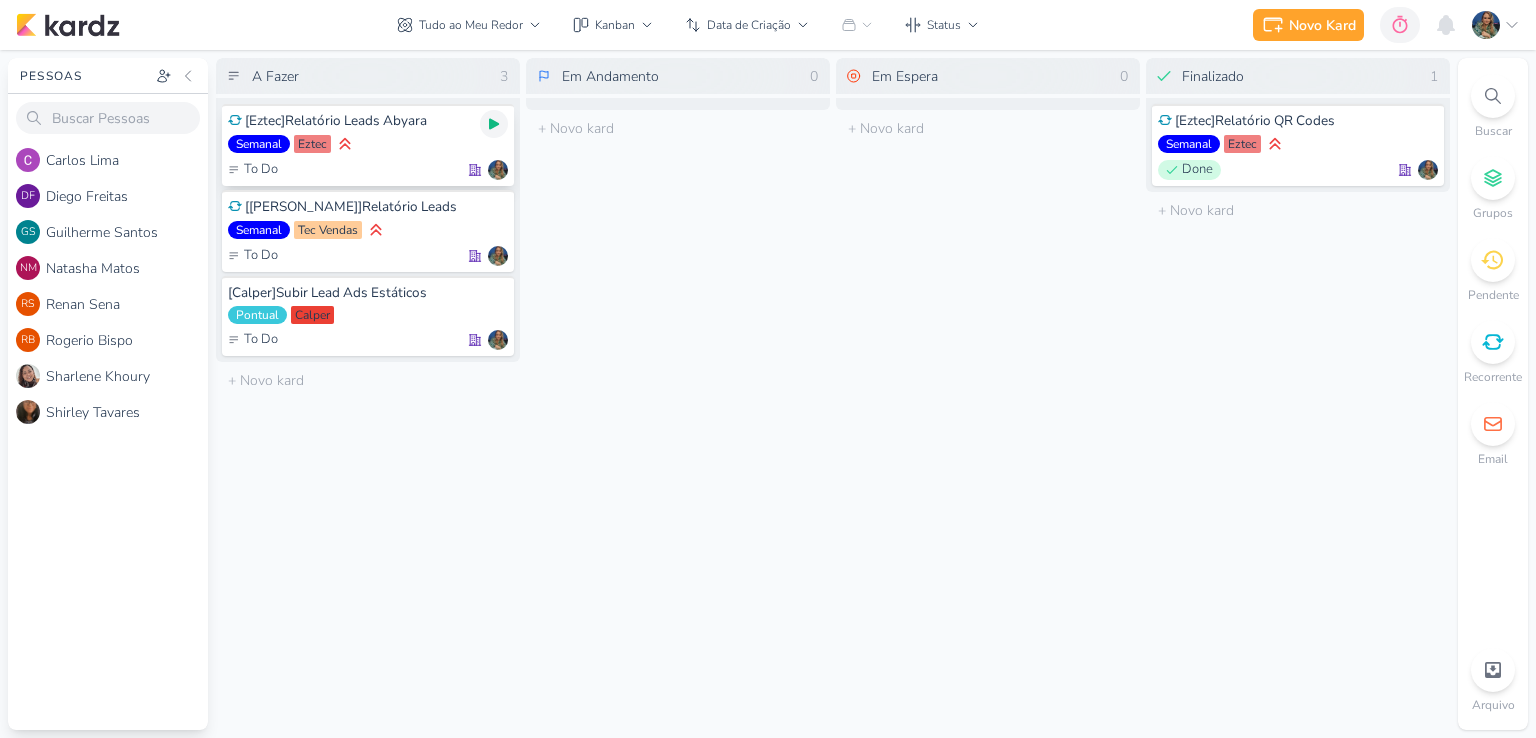 click 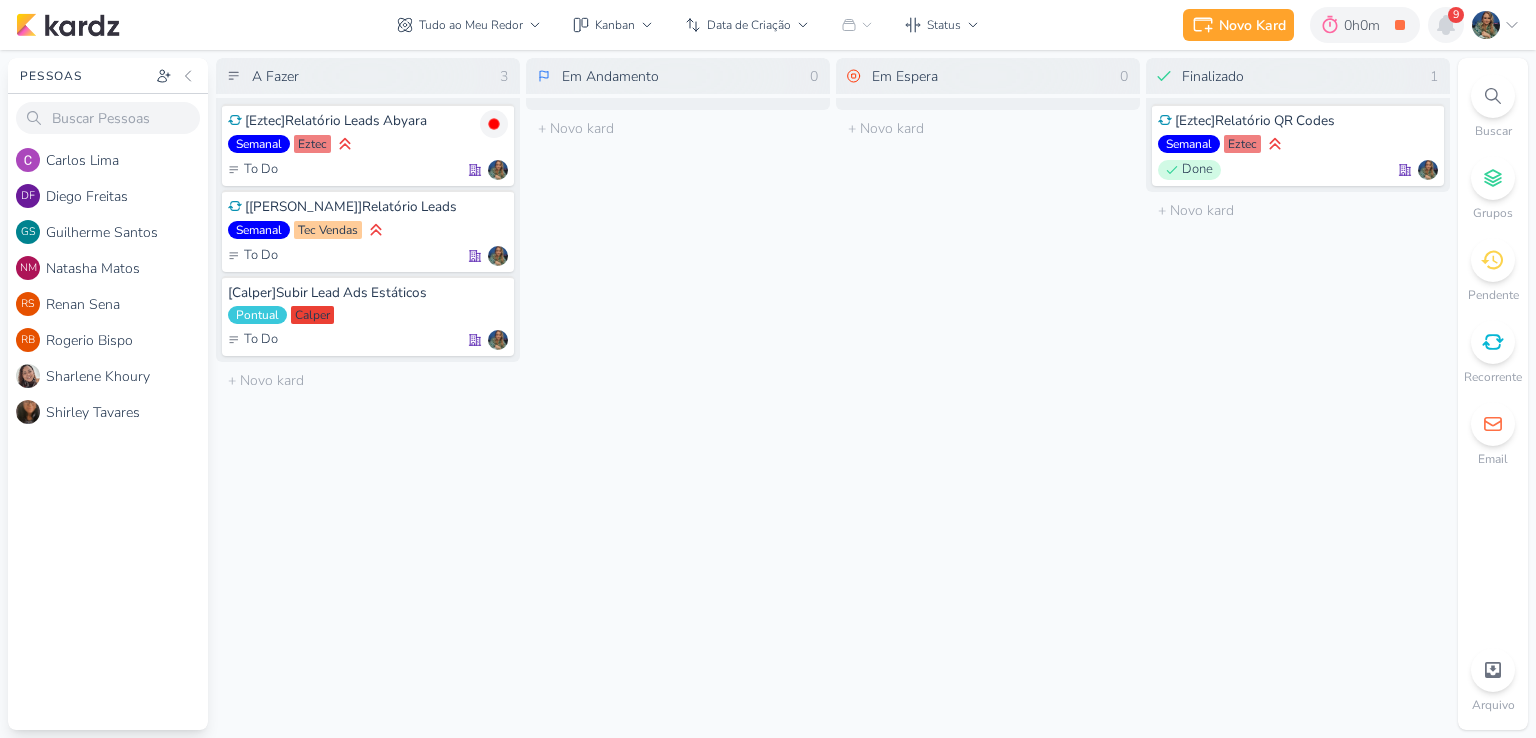 click 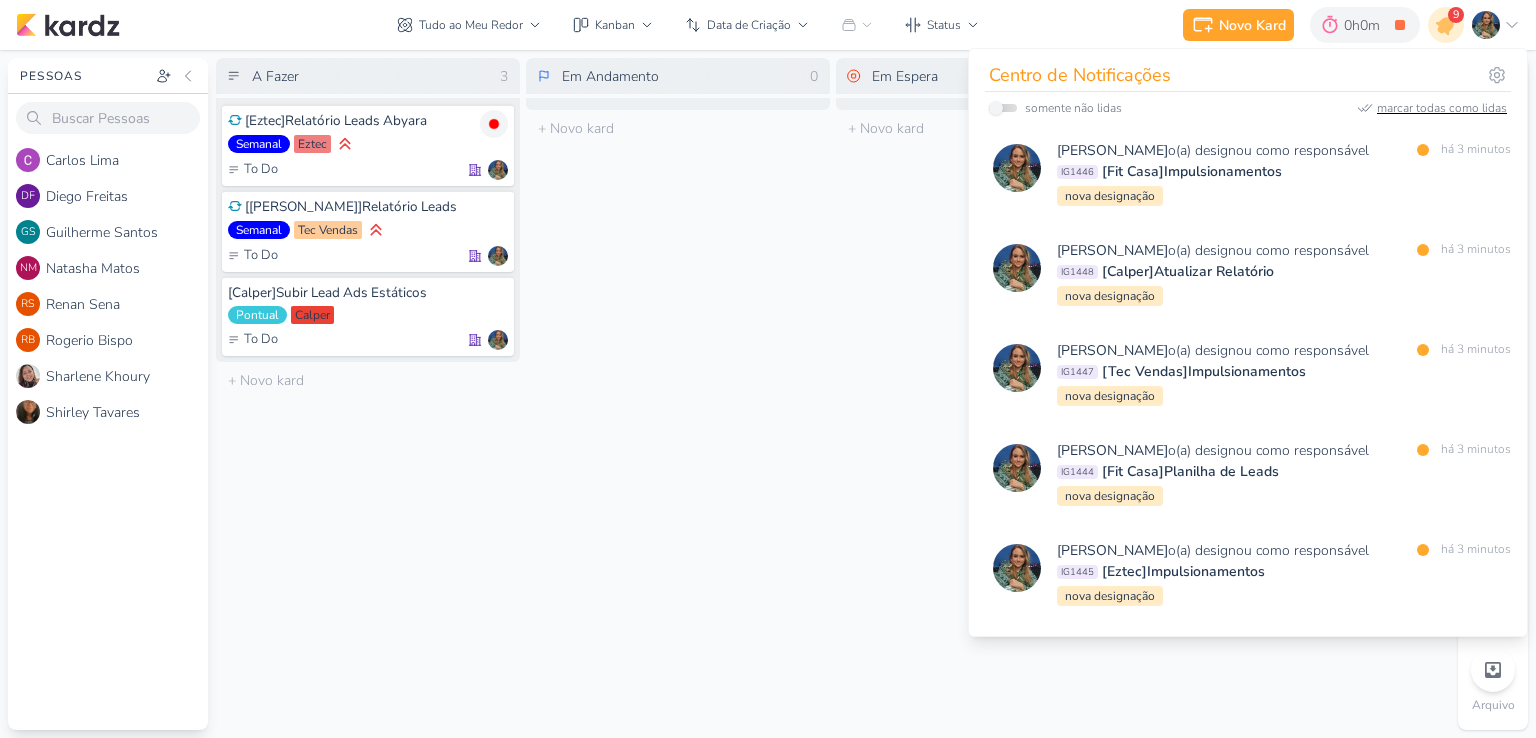 click on "marcar todas como lidas" at bounding box center (1442, 108) 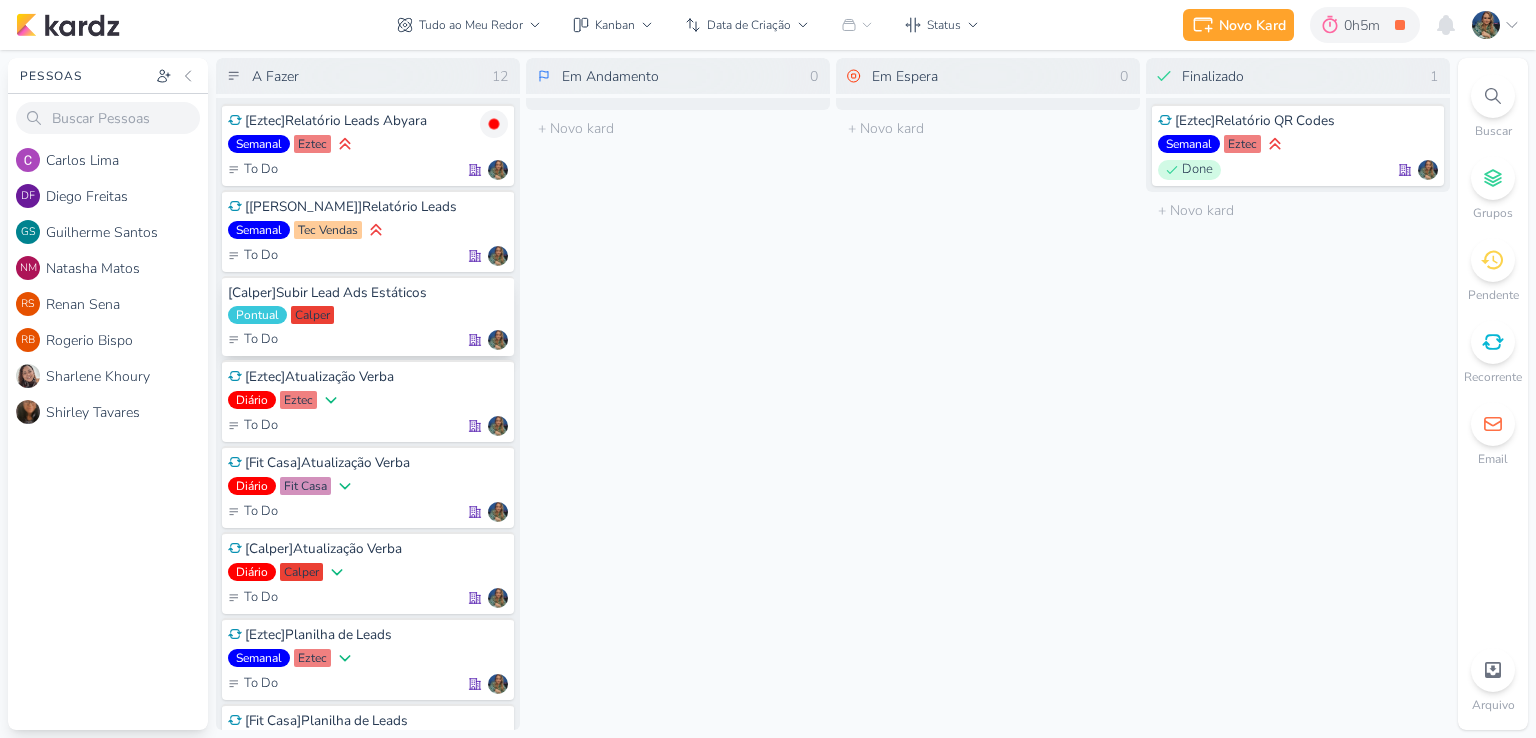 scroll, scrollTop: 0, scrollLeft: 0, axis: both 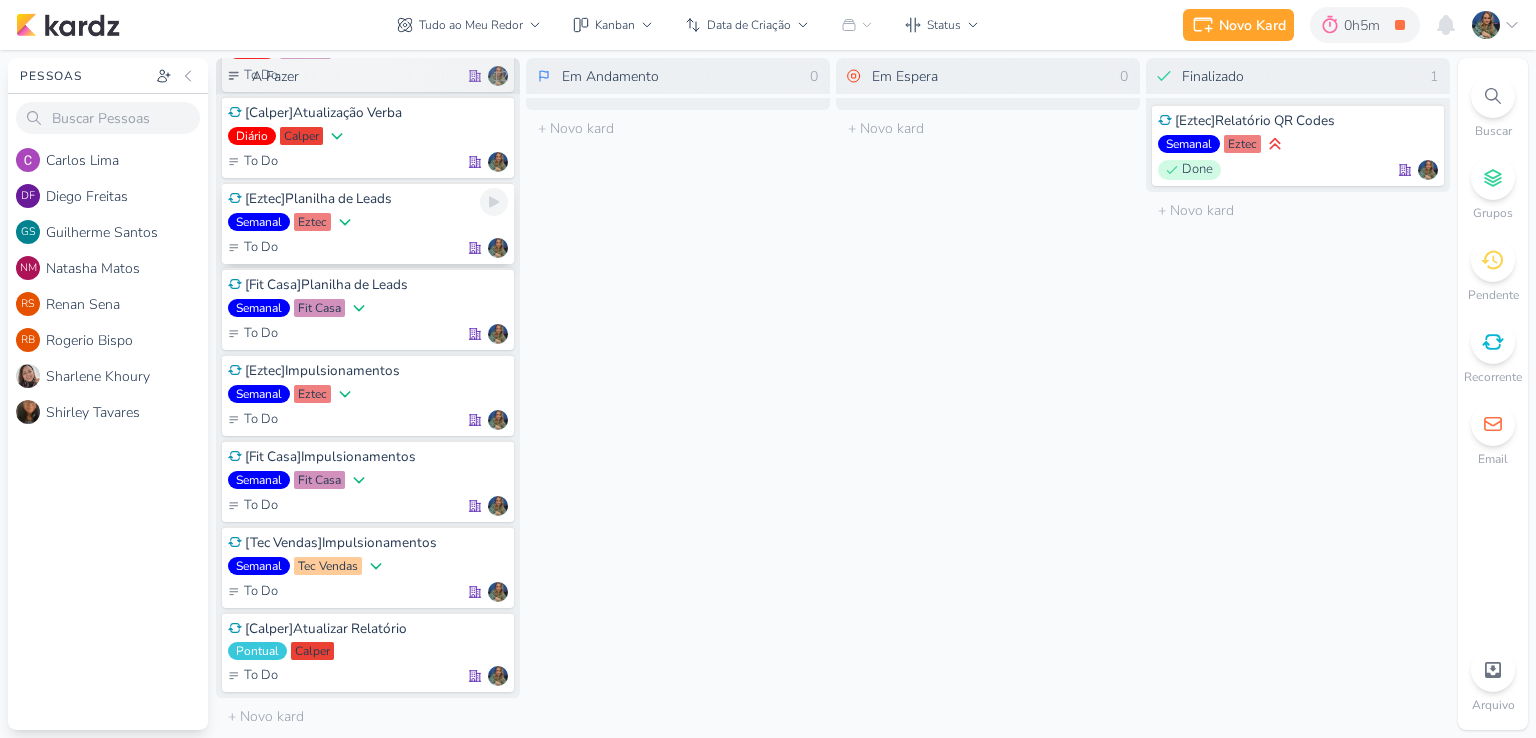 click on "To Do" at bounding box center [368, 248] 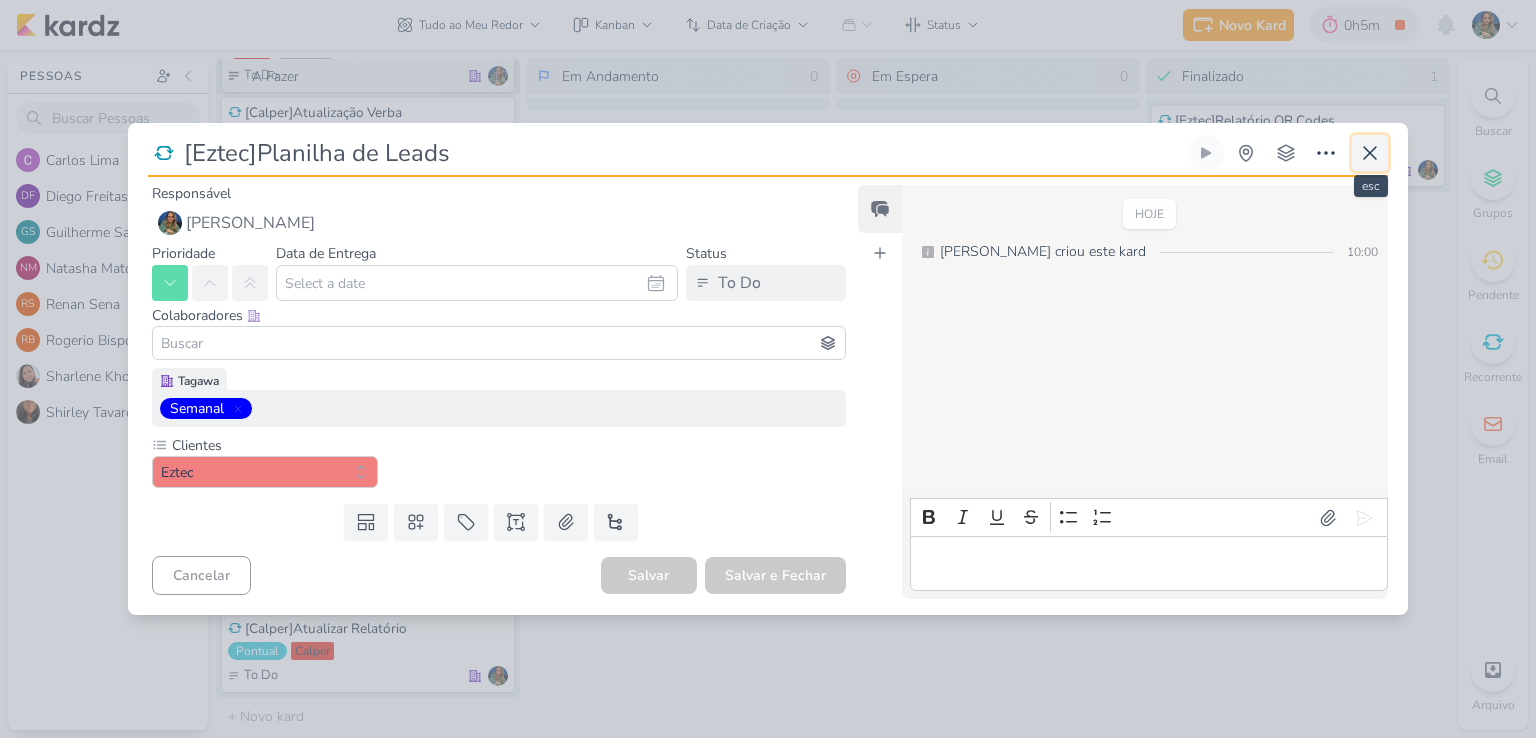 click 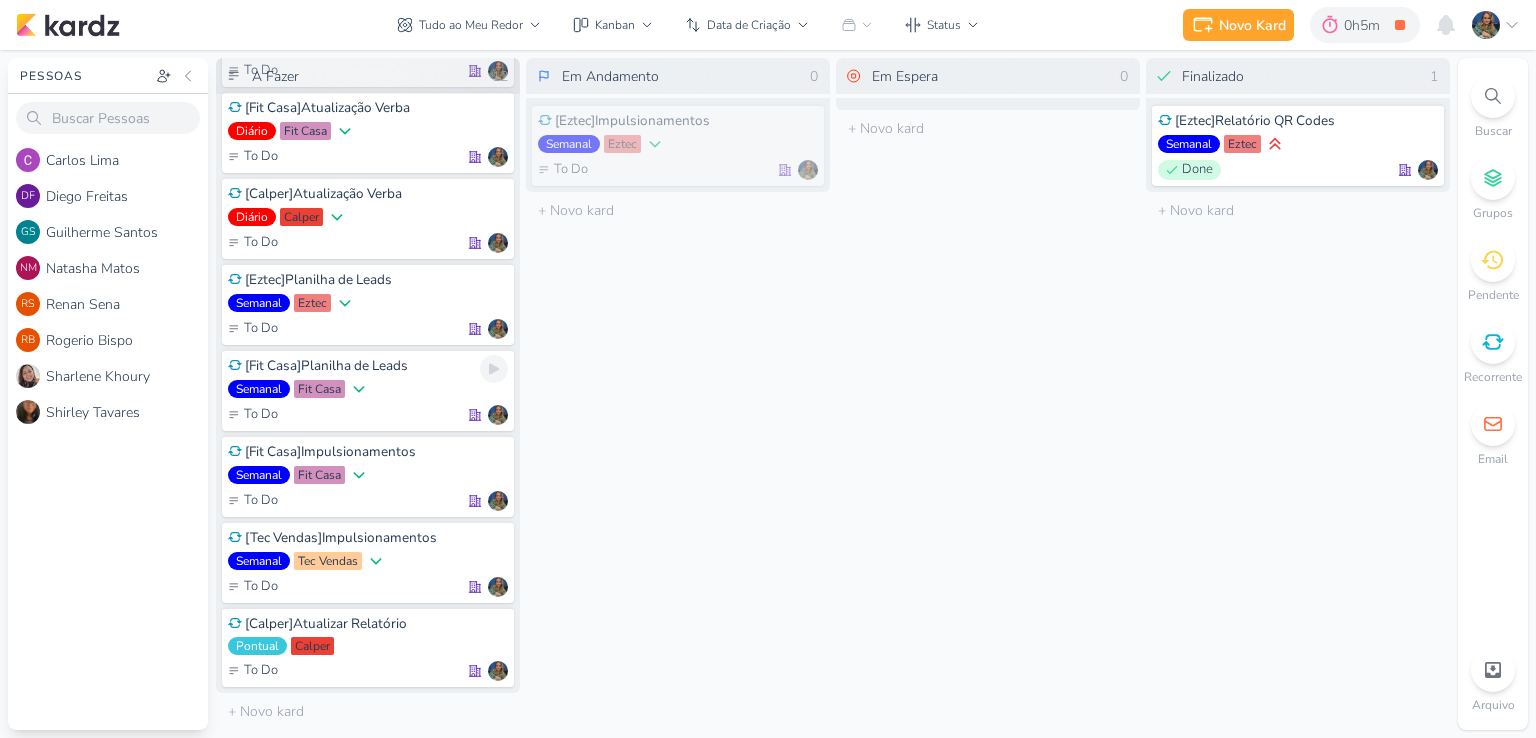 scroll, scrollTop: 350, scrollLeft: 0, axis: vertical 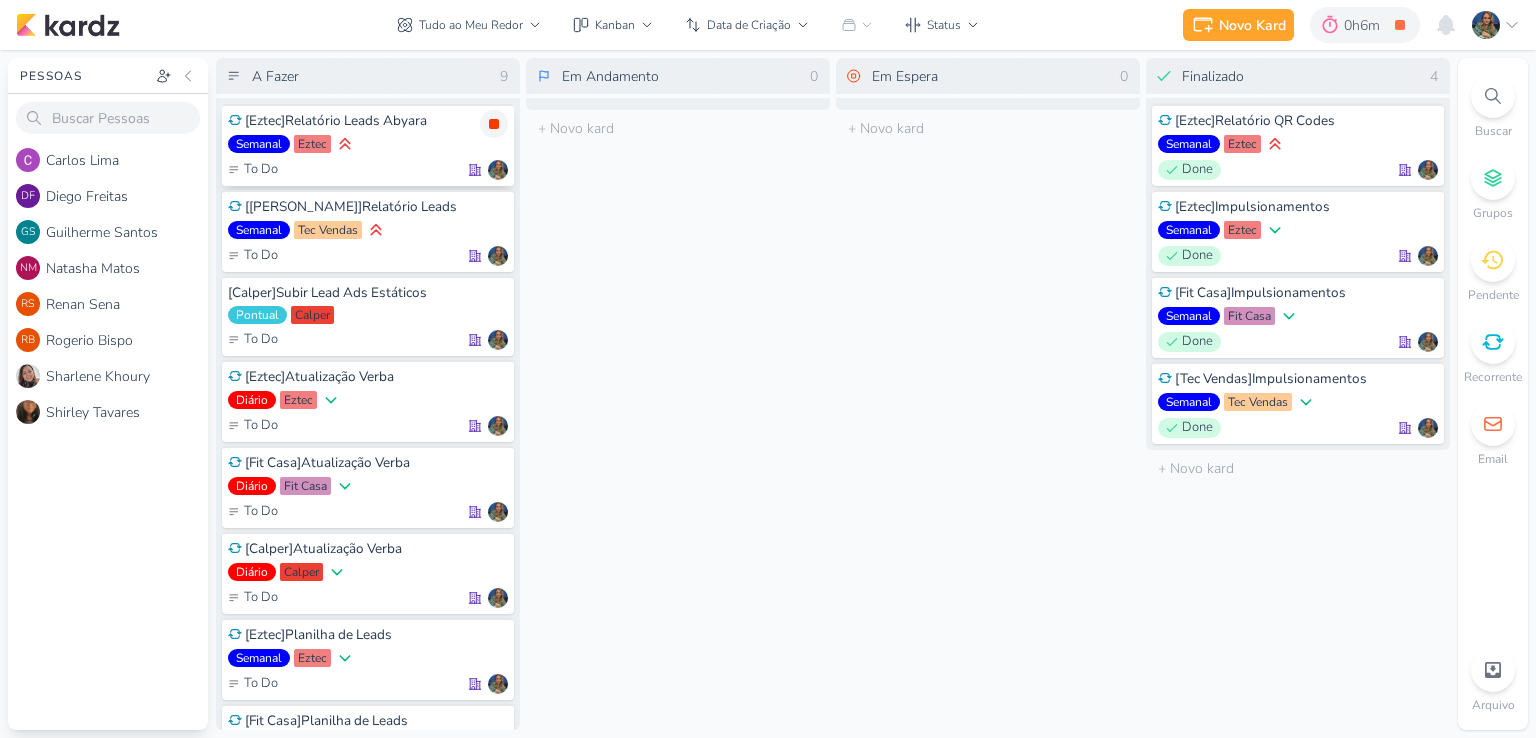 click 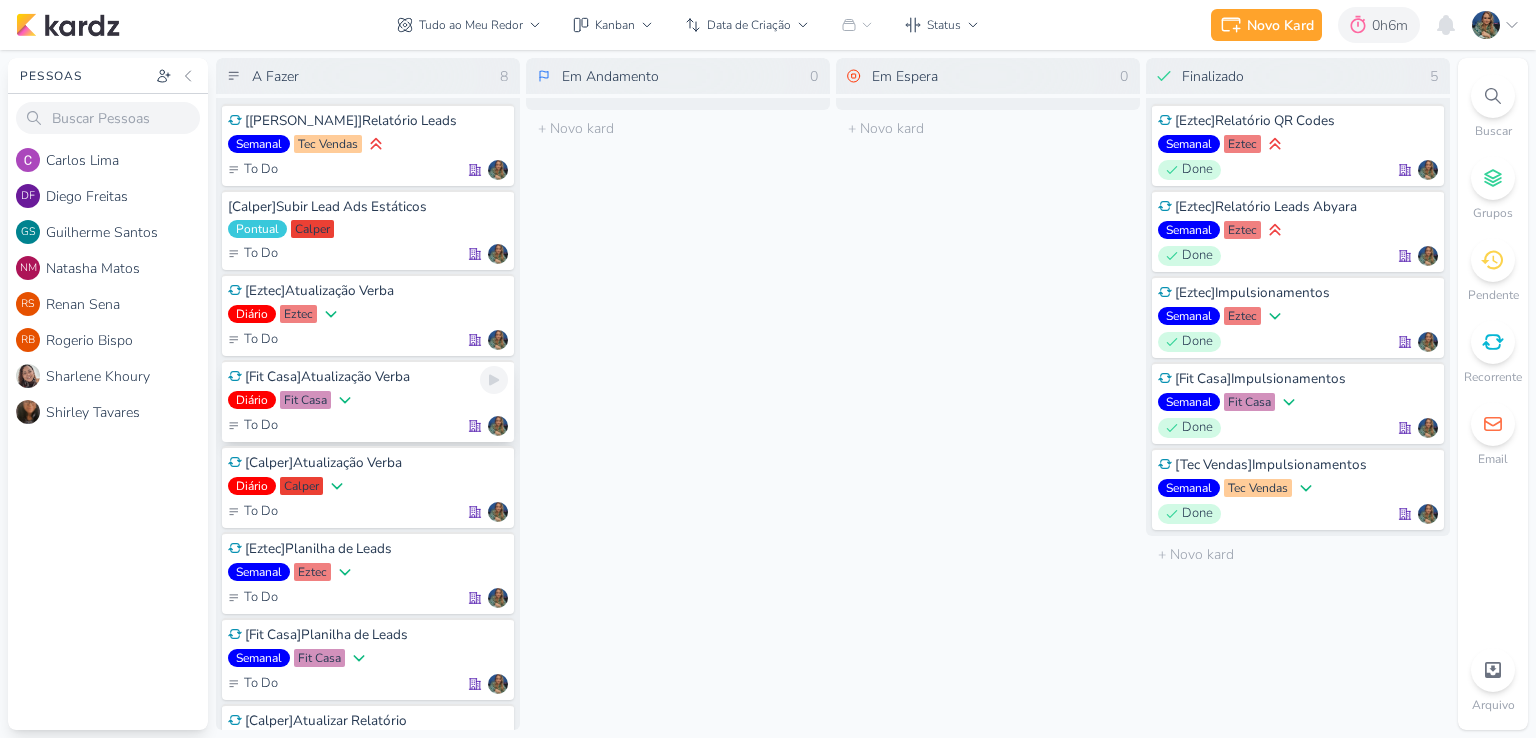 scroll, scrollTop: 93, scrollLeft: 0, axis: vertical 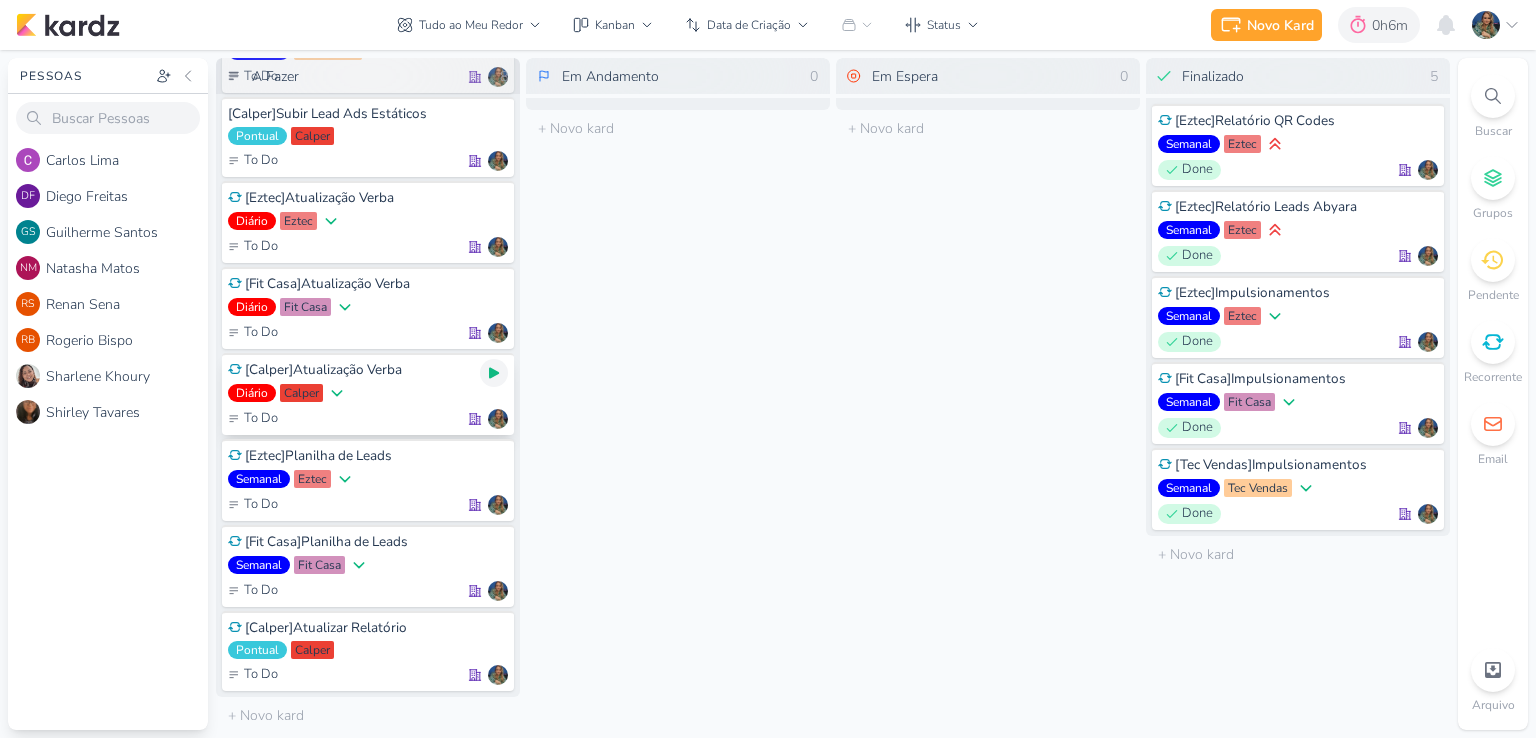click 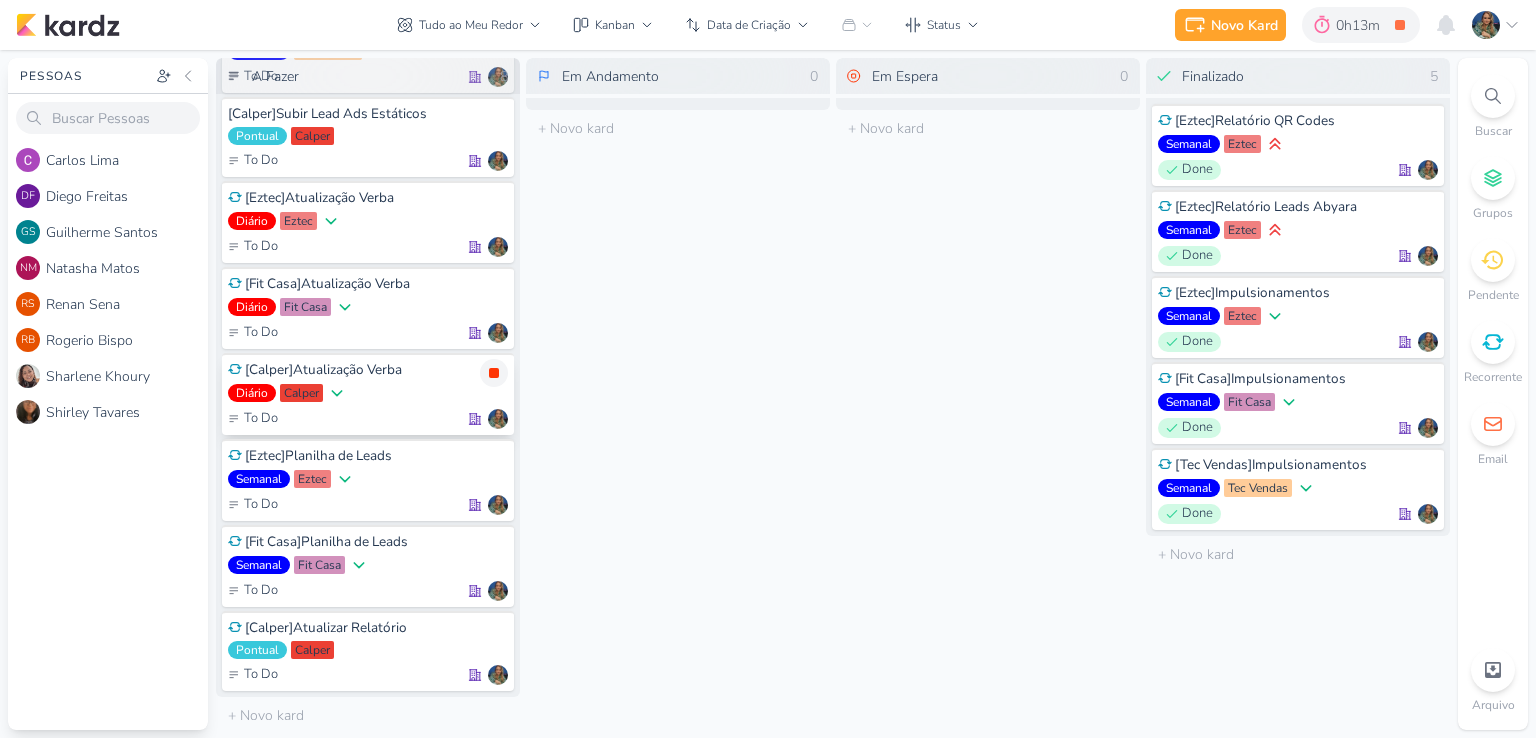 click 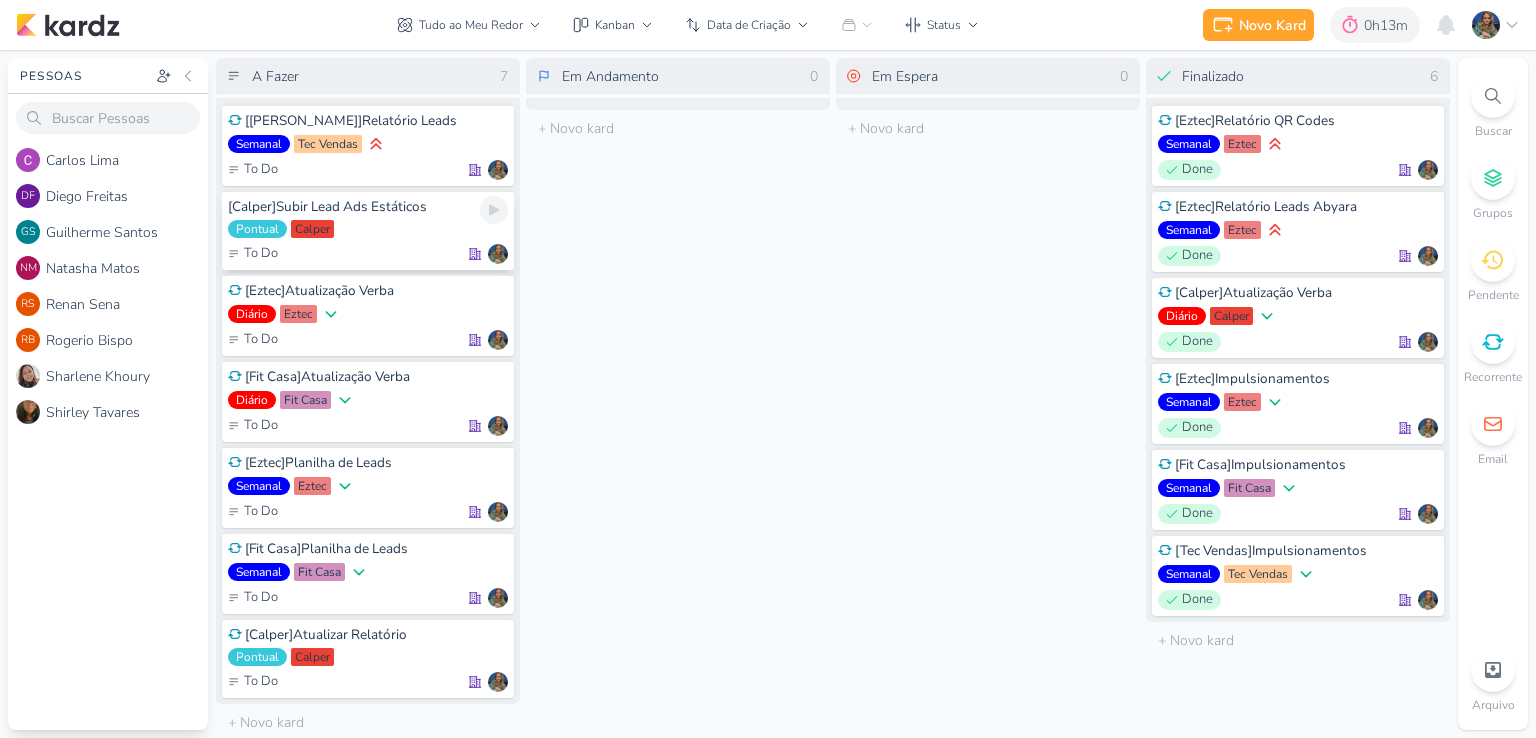 scroll, scrollTop: 8, scrollLeft: 0, axis: vertical 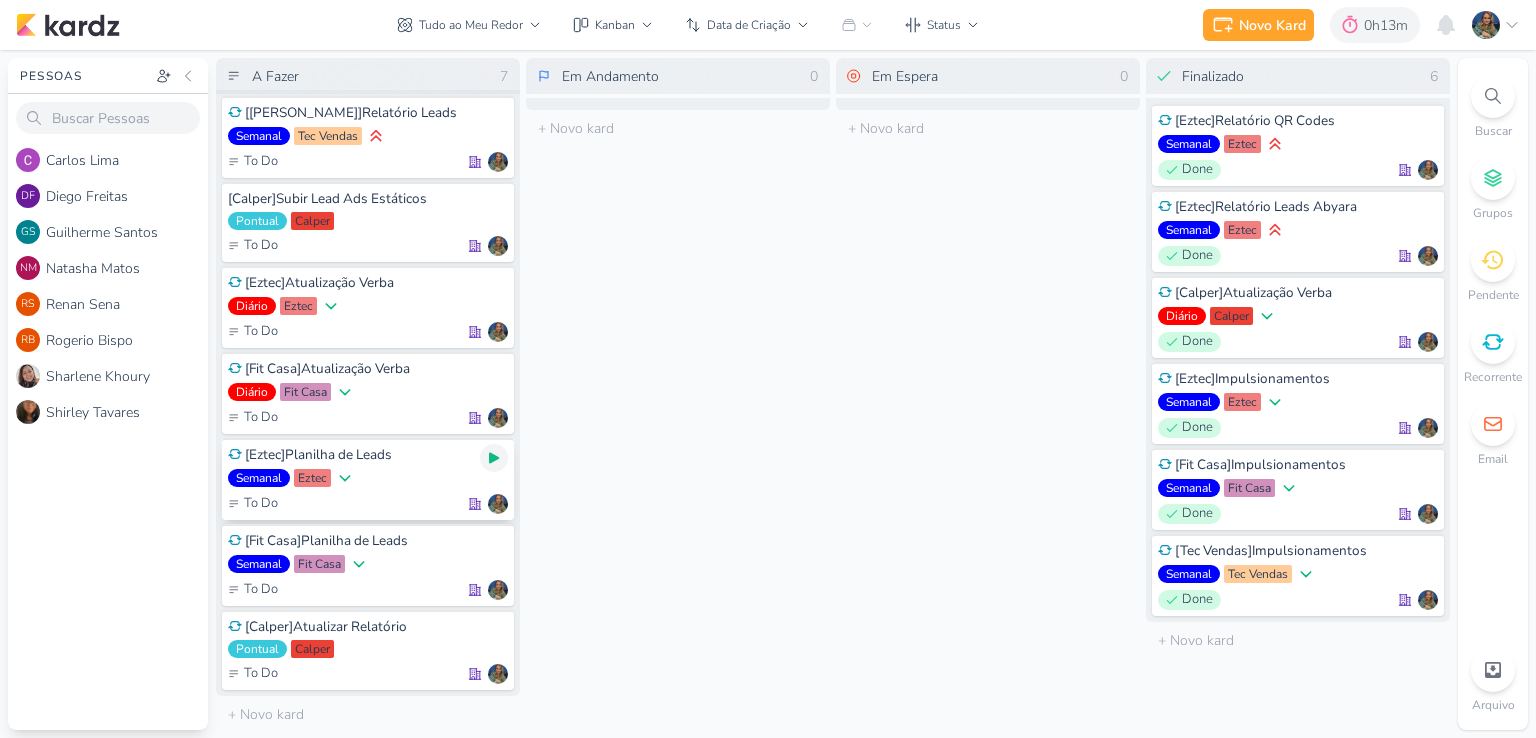 click at bounding box center (494, 458) 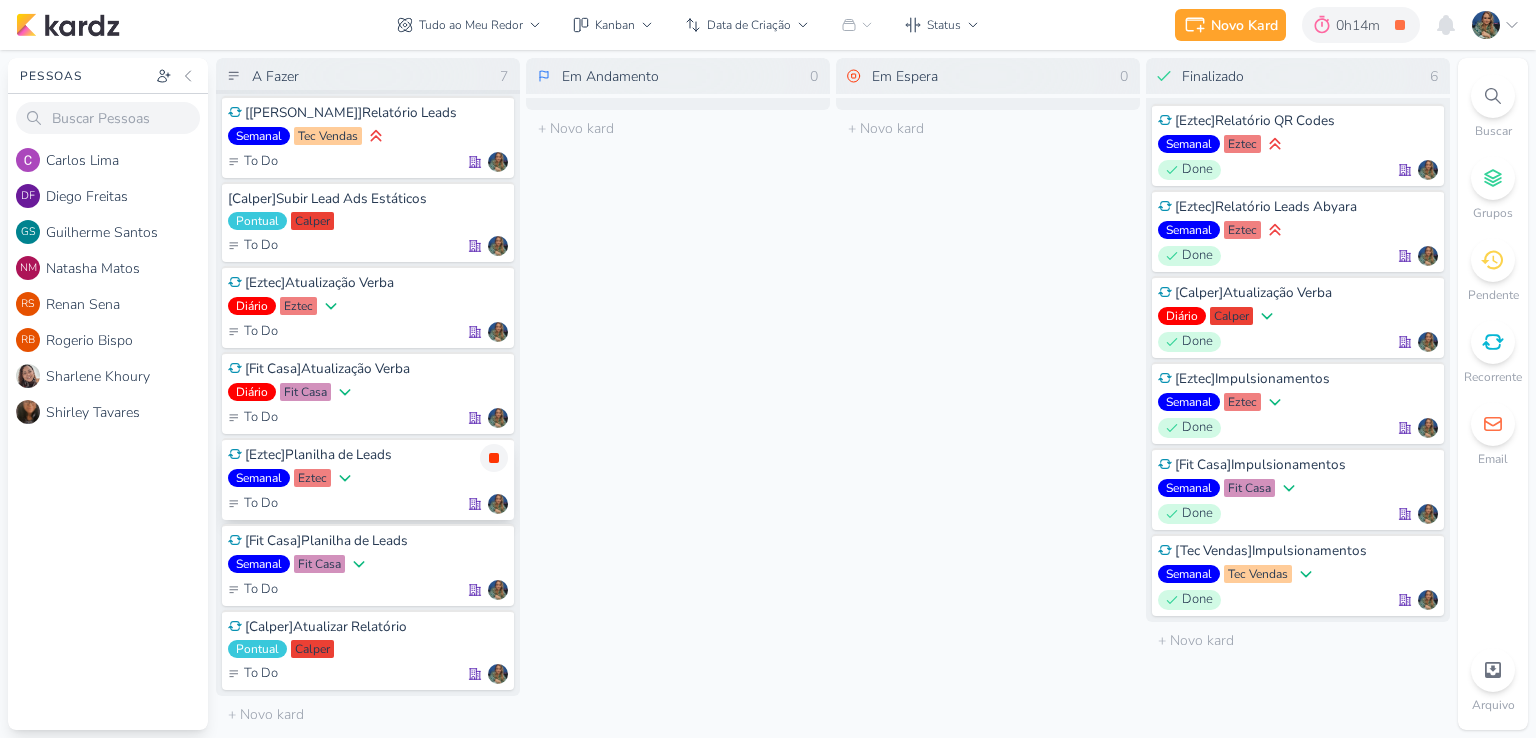 click 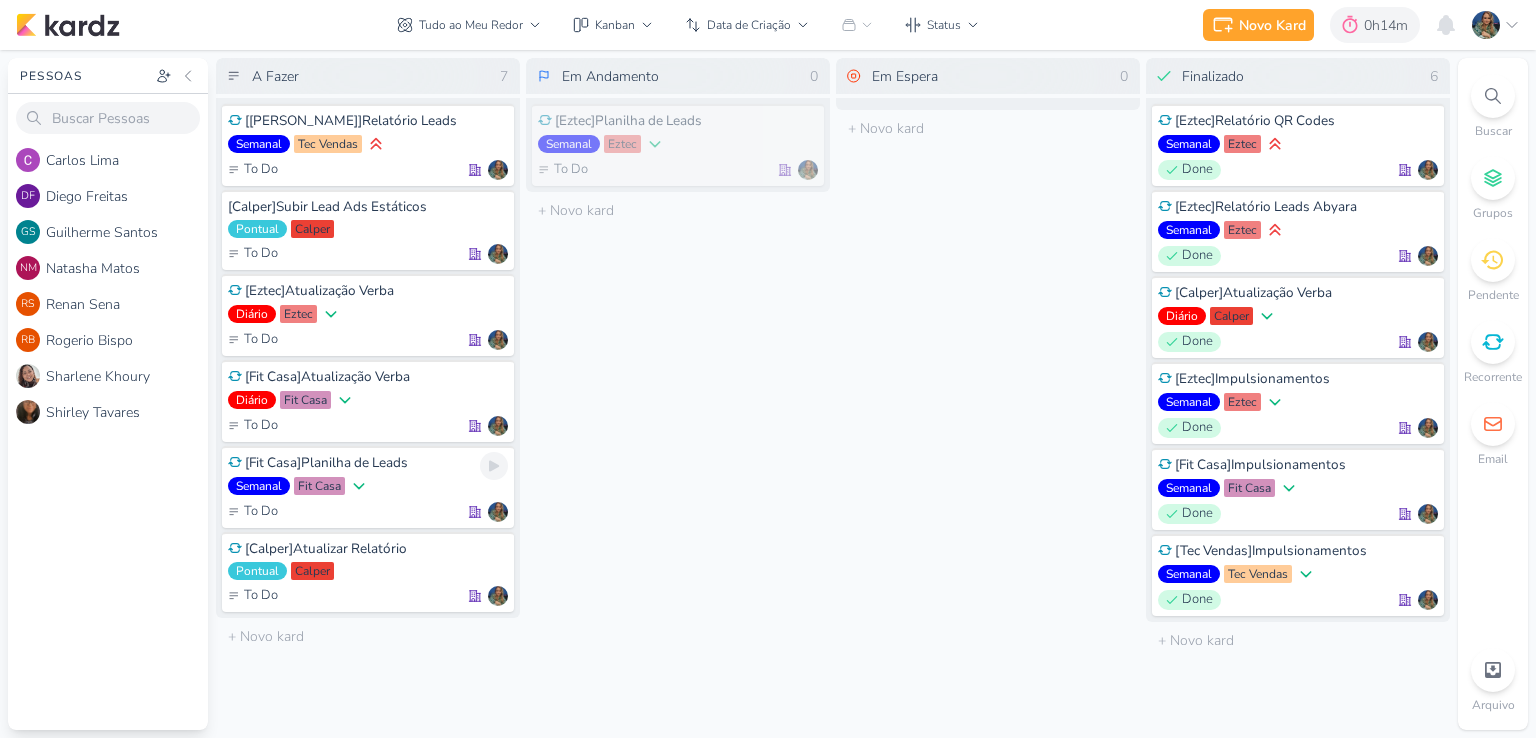 scroll, scrollTop: 0, scrollLeft: 0, axis: both 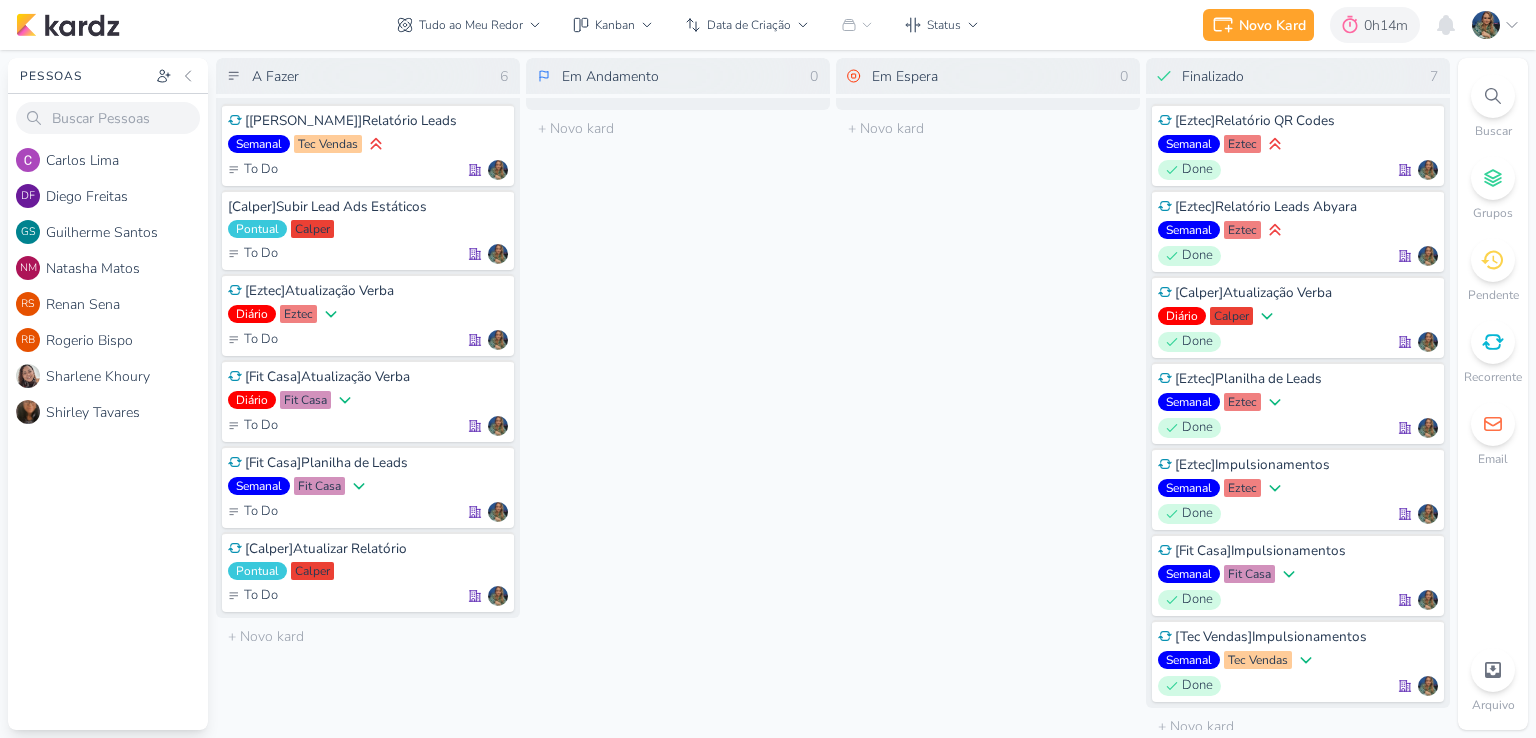 click on "Em Andamento
0
O título do kard deve ter menos que 100 caracteres" at bounding box center (678, 394) 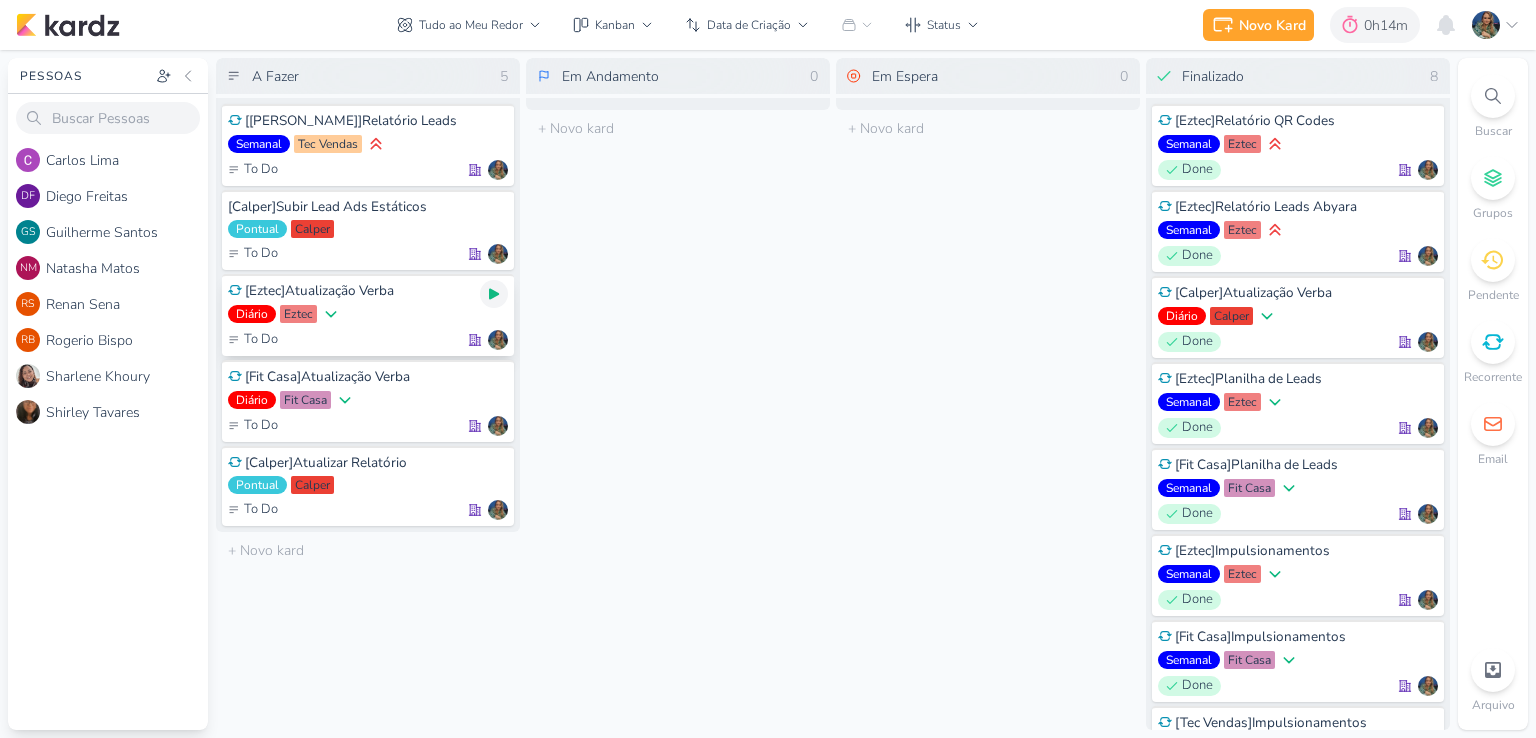 click at bounding box center (494, 294) 